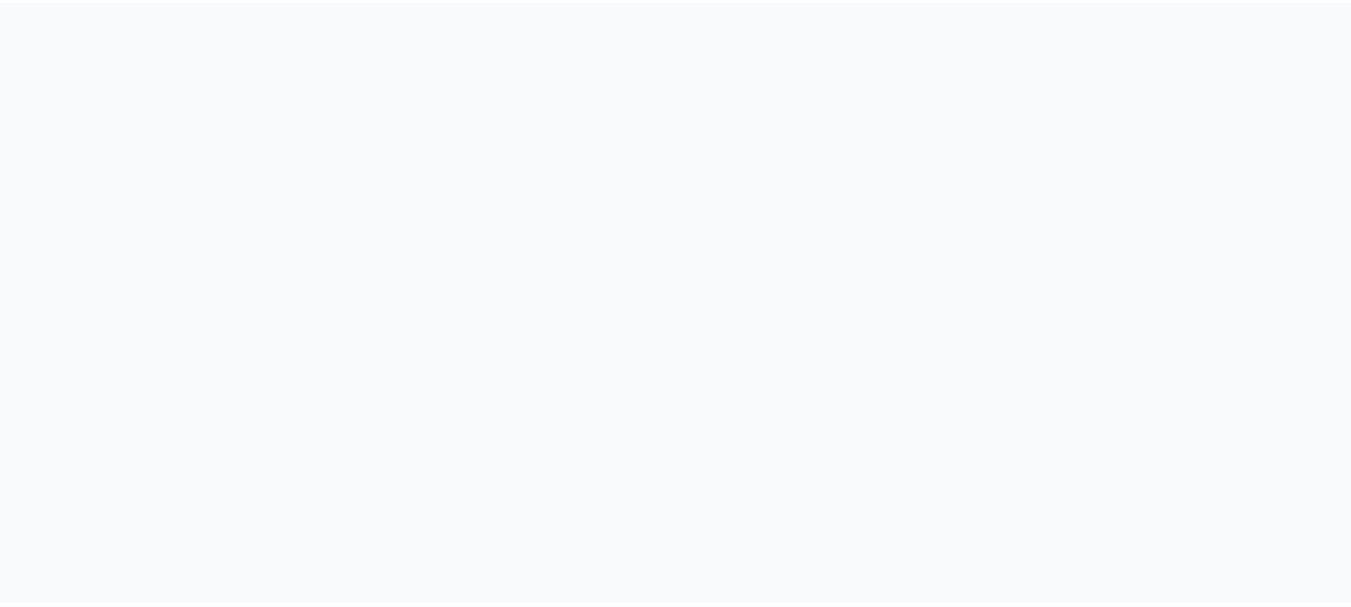 scroll, scrollTop: 0, scrollLeft: 0, axis: both 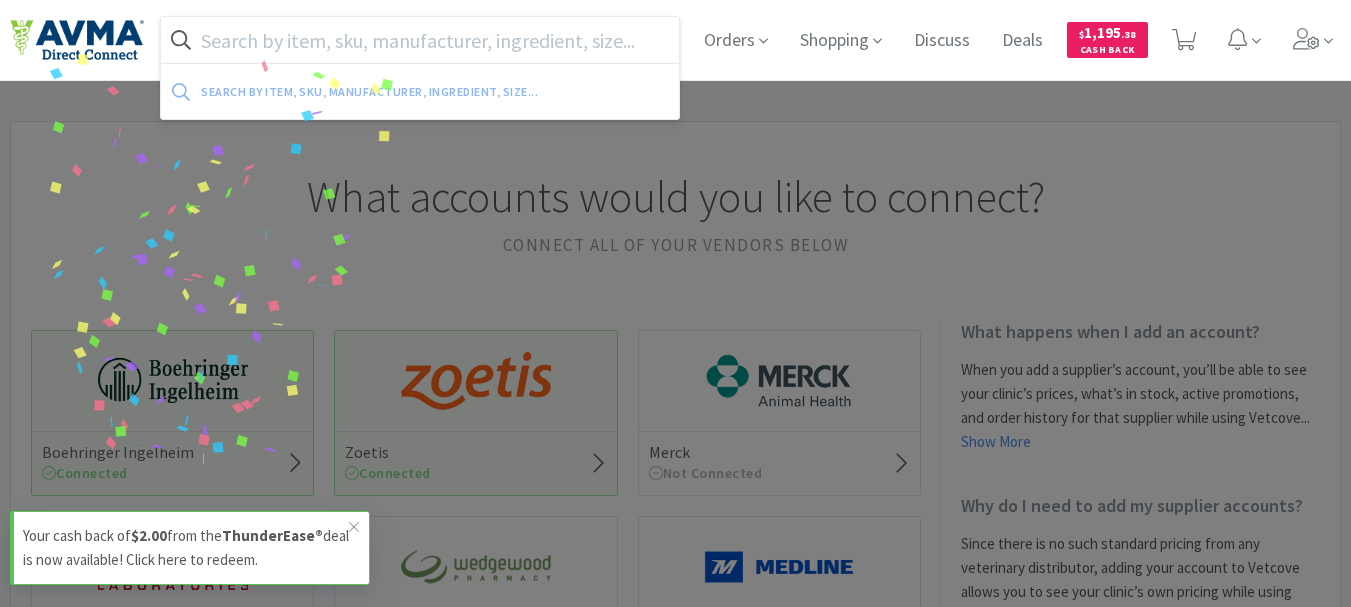 click at bounding box center [420, 40] 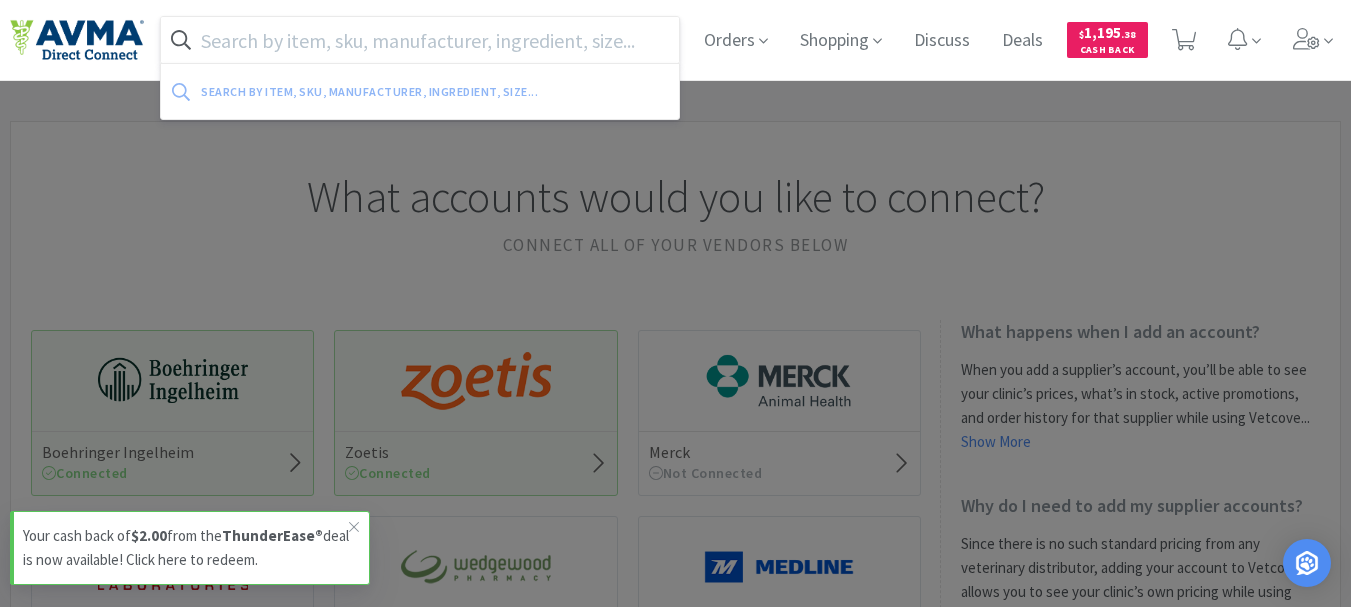 paste on "034365" 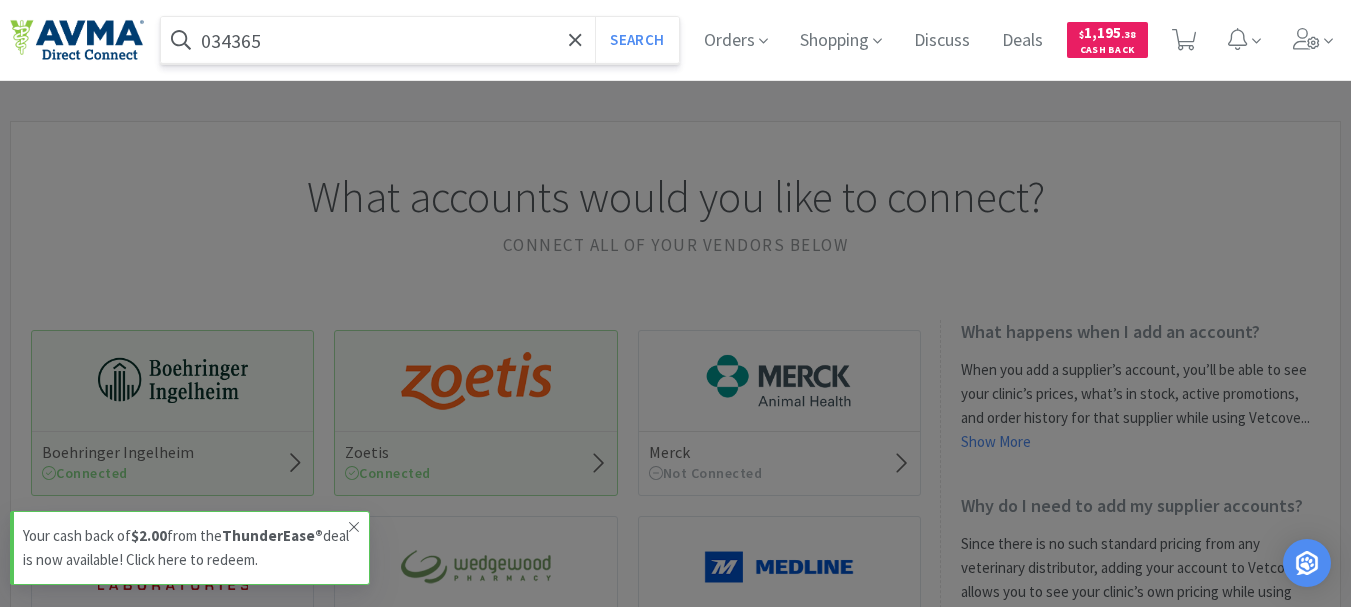 click at bounding box center [354, 527] 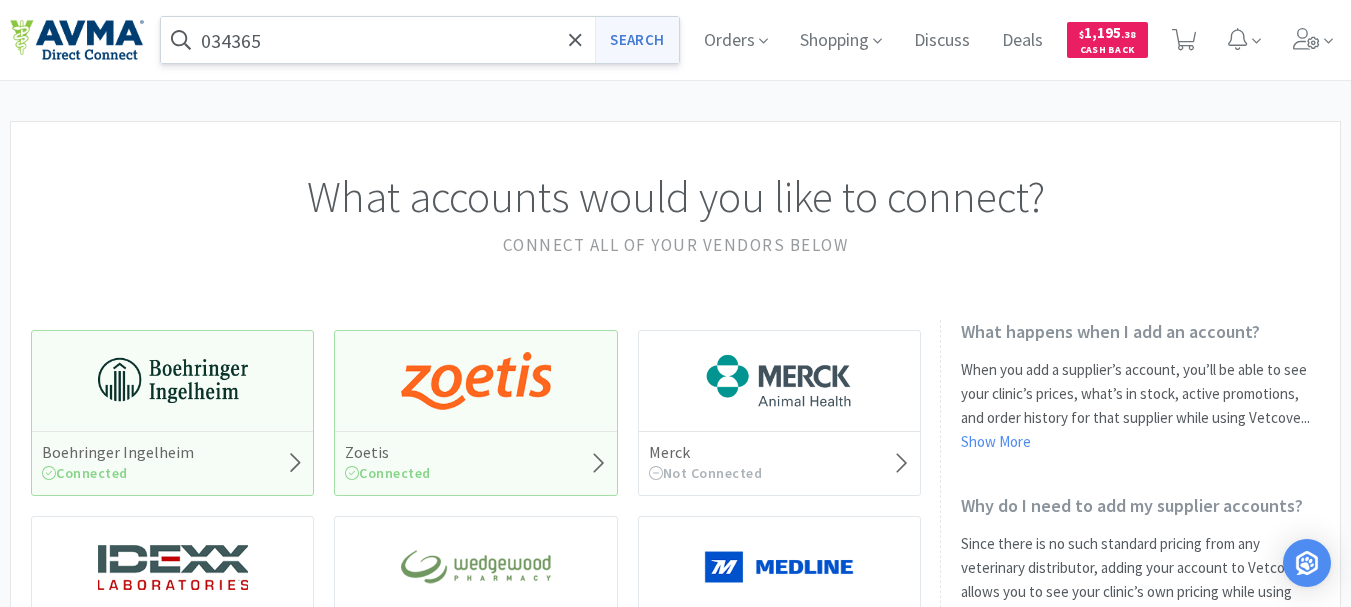 click on "Search" at bounding box center [636, 40] 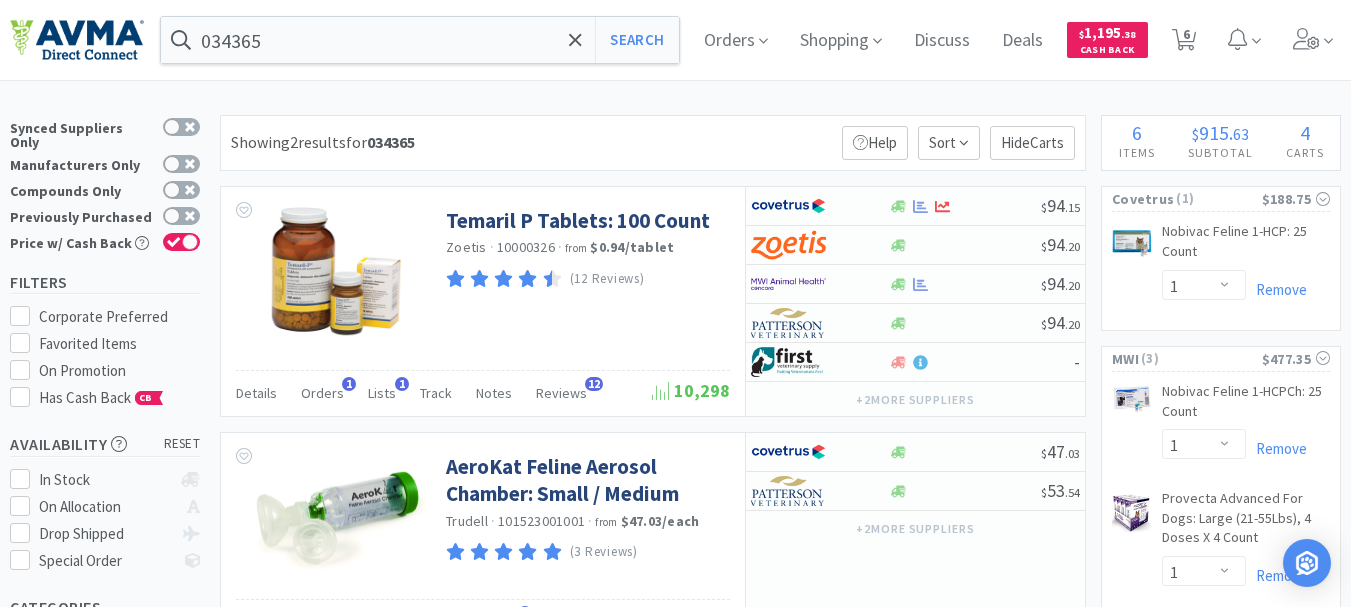 scroll, scrollTop: 0, scrollLeft: 0, axis: both 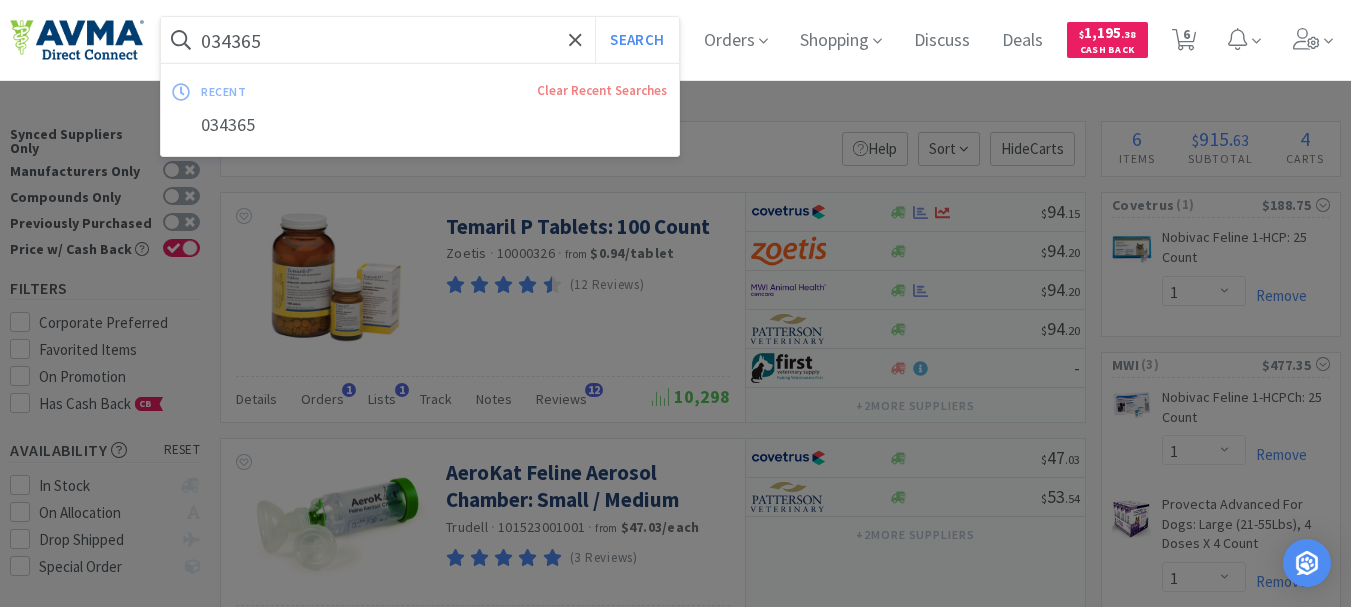 click on "034365" at bounding box center (420, 40) 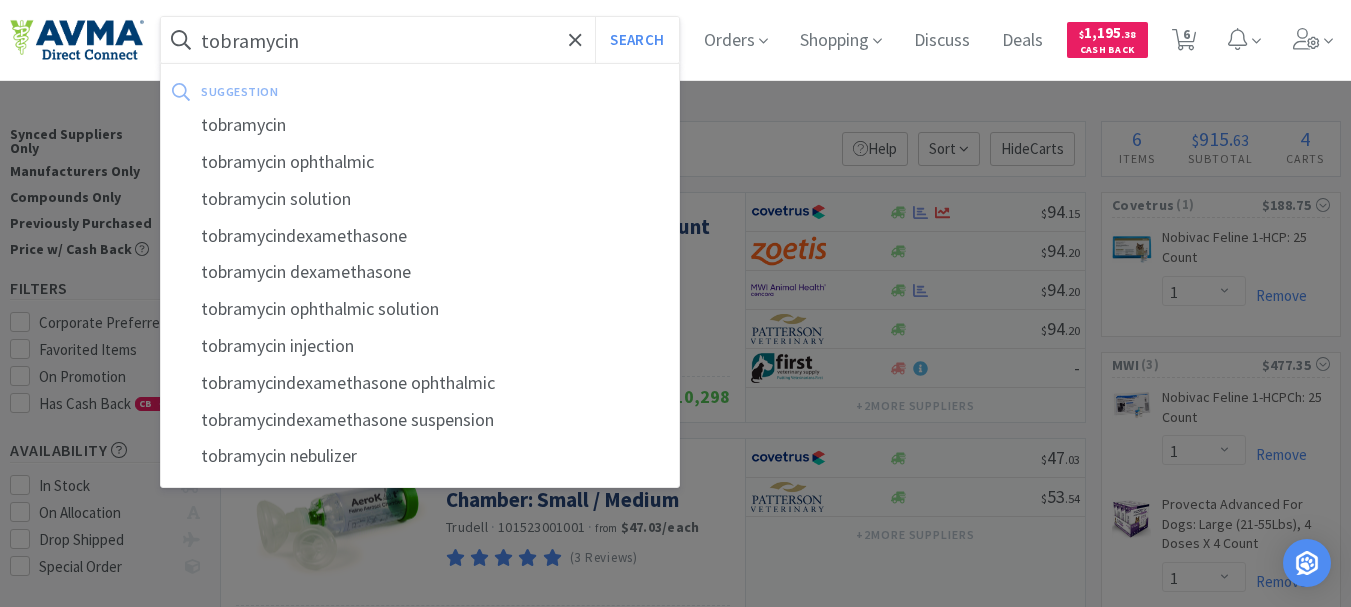 click on "Search" at bounding box center [636, 40] 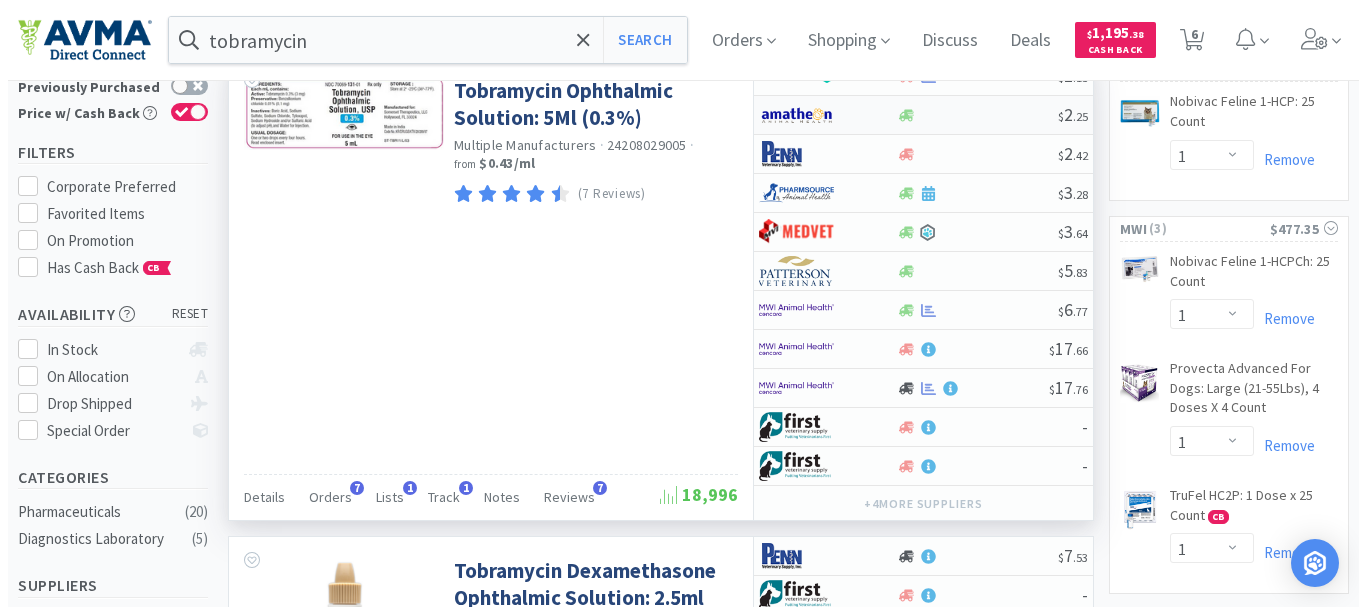 scroll, scrollTop: 100, scrollLeft: 0, axis: vertical 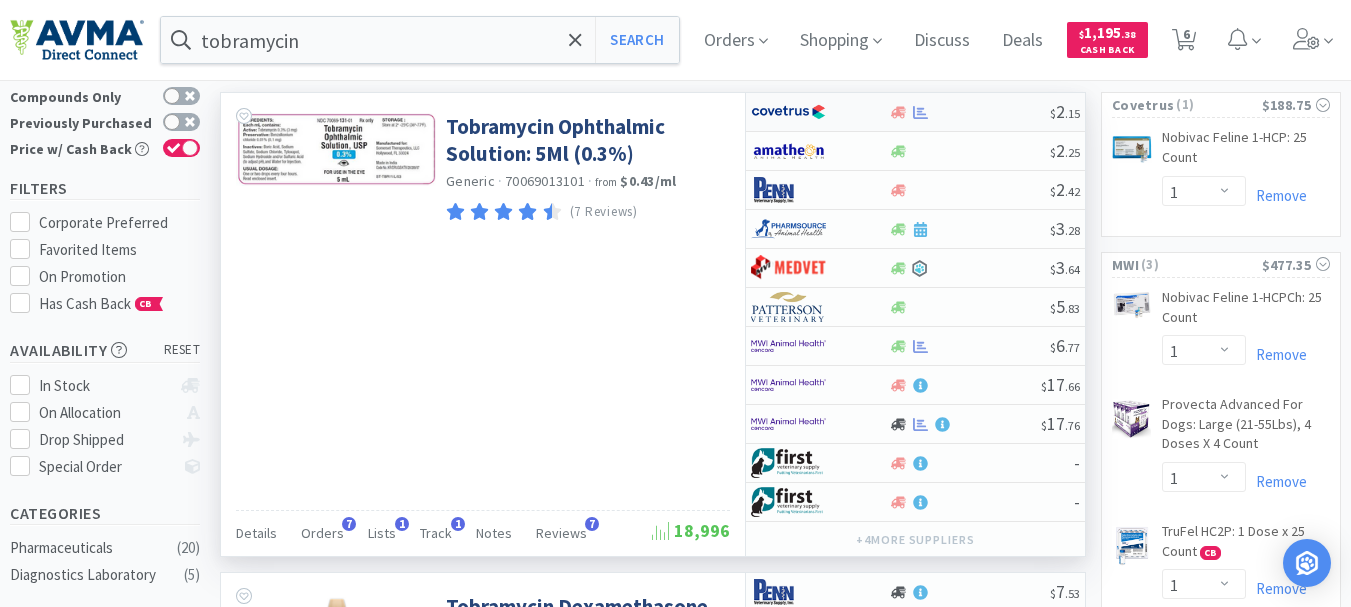 click at bounding box center [788, 112] 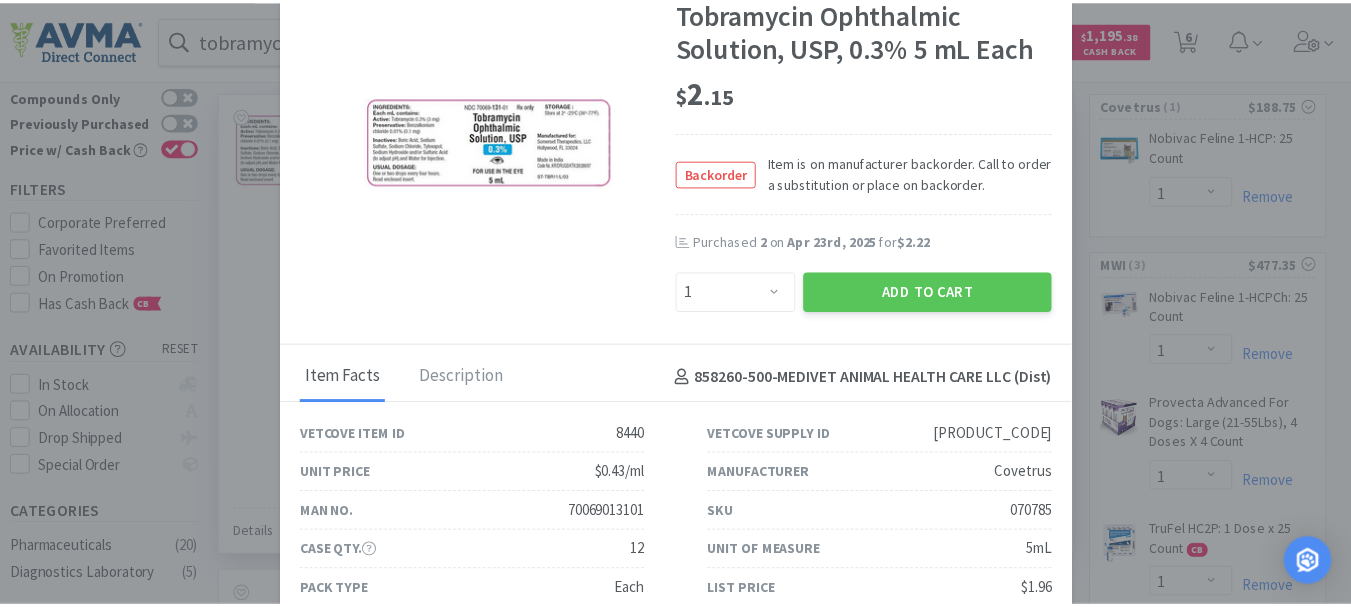 scroll, scrollTop: 0, scrollLeft: 0, axis: both 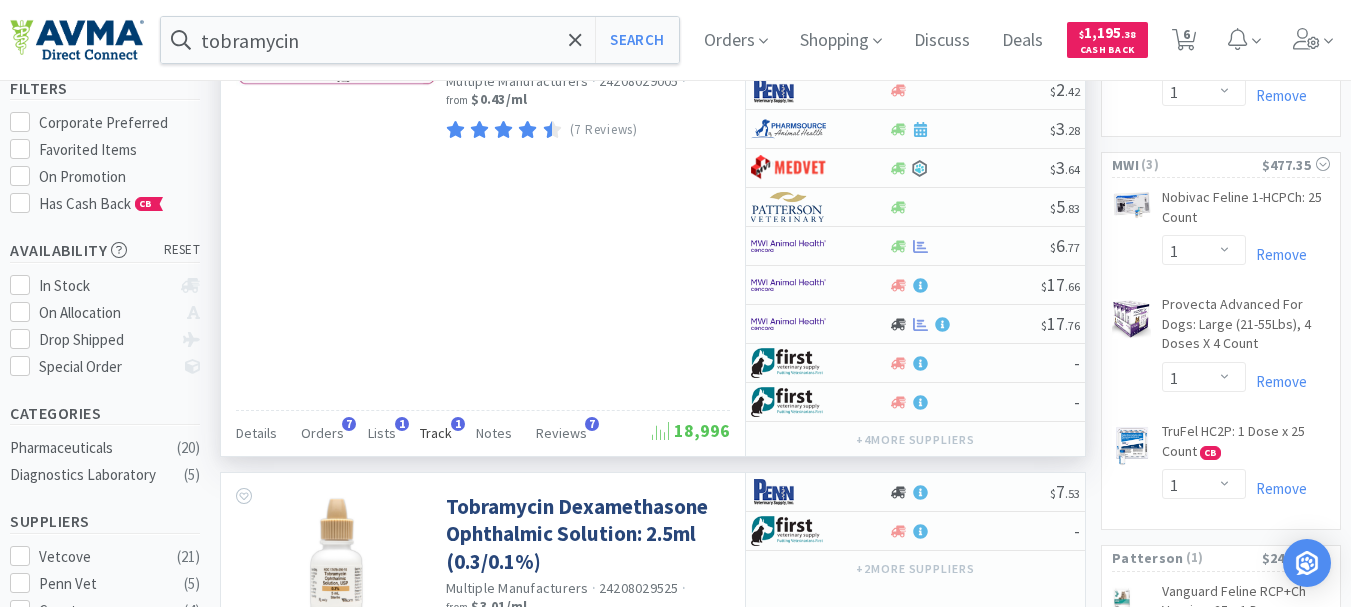 click on "Track" at bounding box center (256, 433) 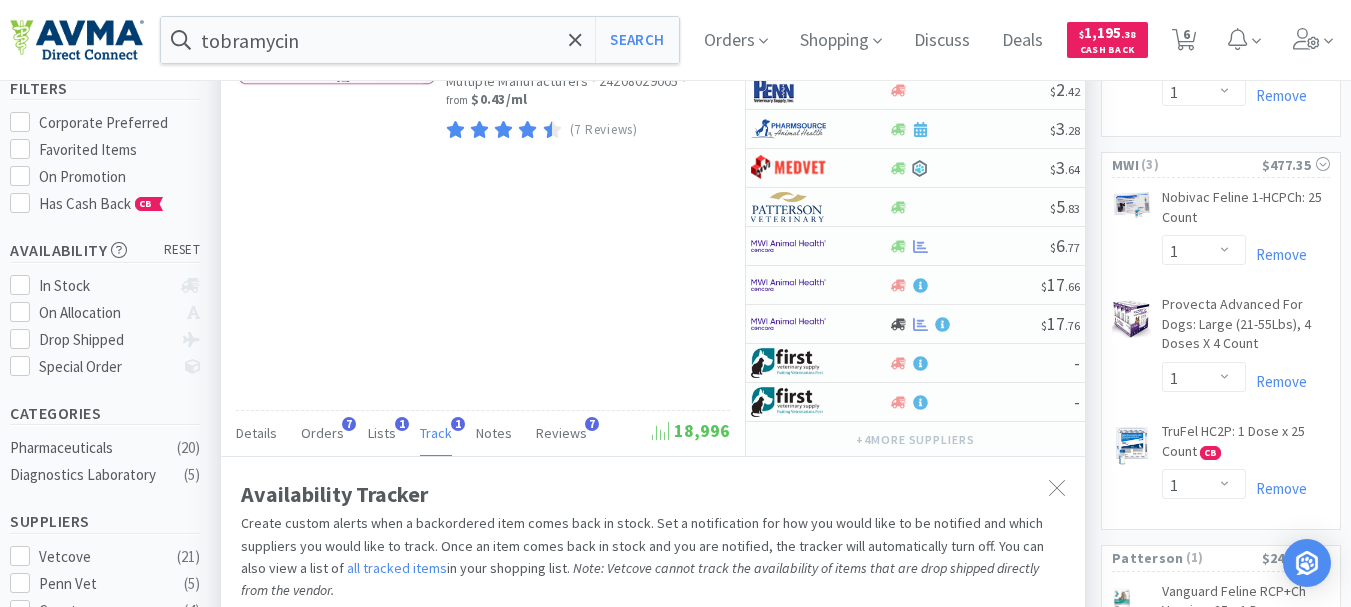 scroll, scrollTop: 0, scrollLeft: 0, axis: both 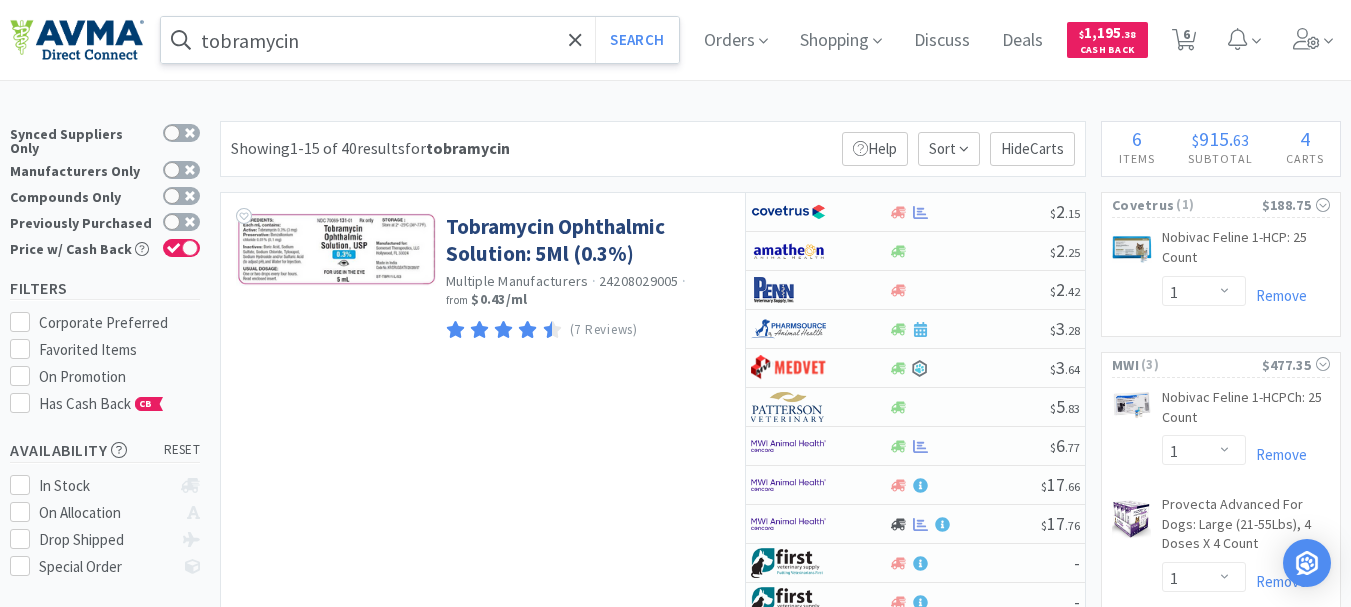 click on "tobramycin" at bounding box center [420, 40] 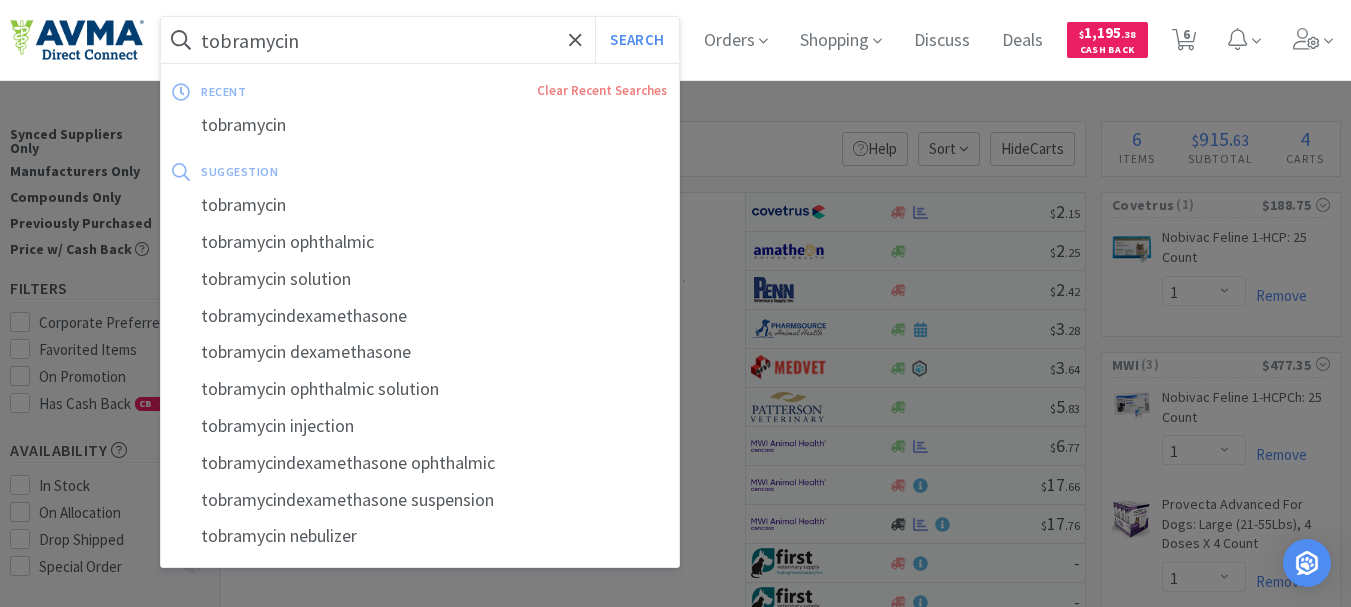 paste on "[PRODUCT_CODE]" 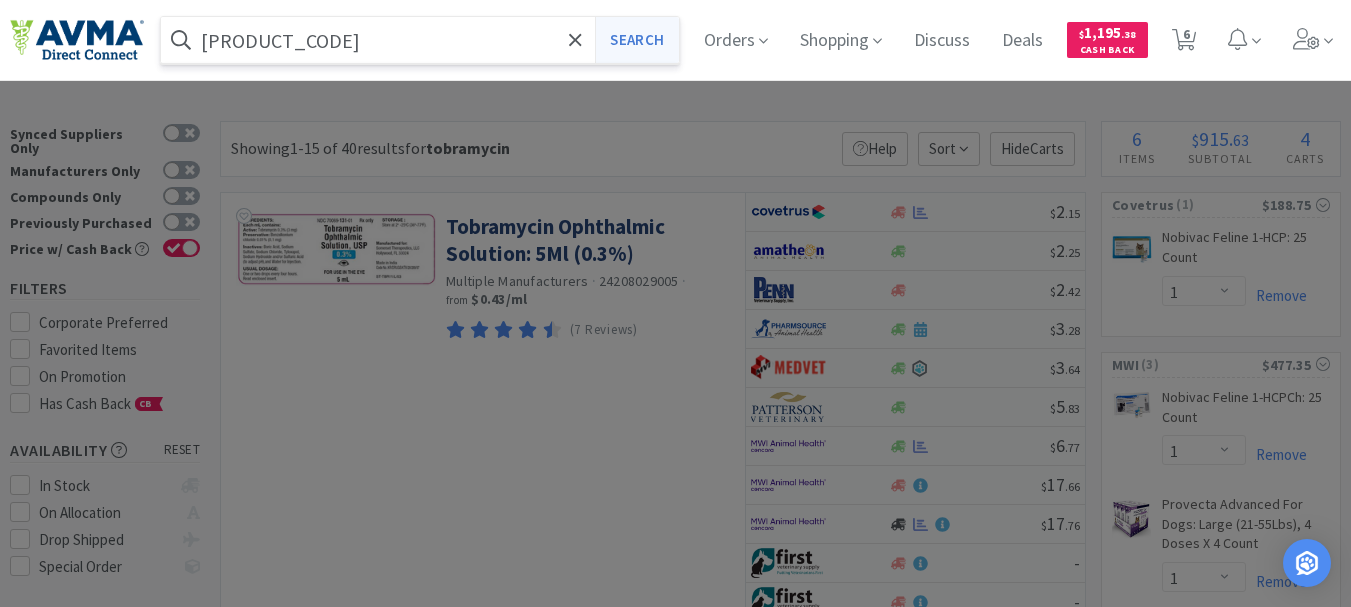 click on "Search" at bounding box center [636, 40] 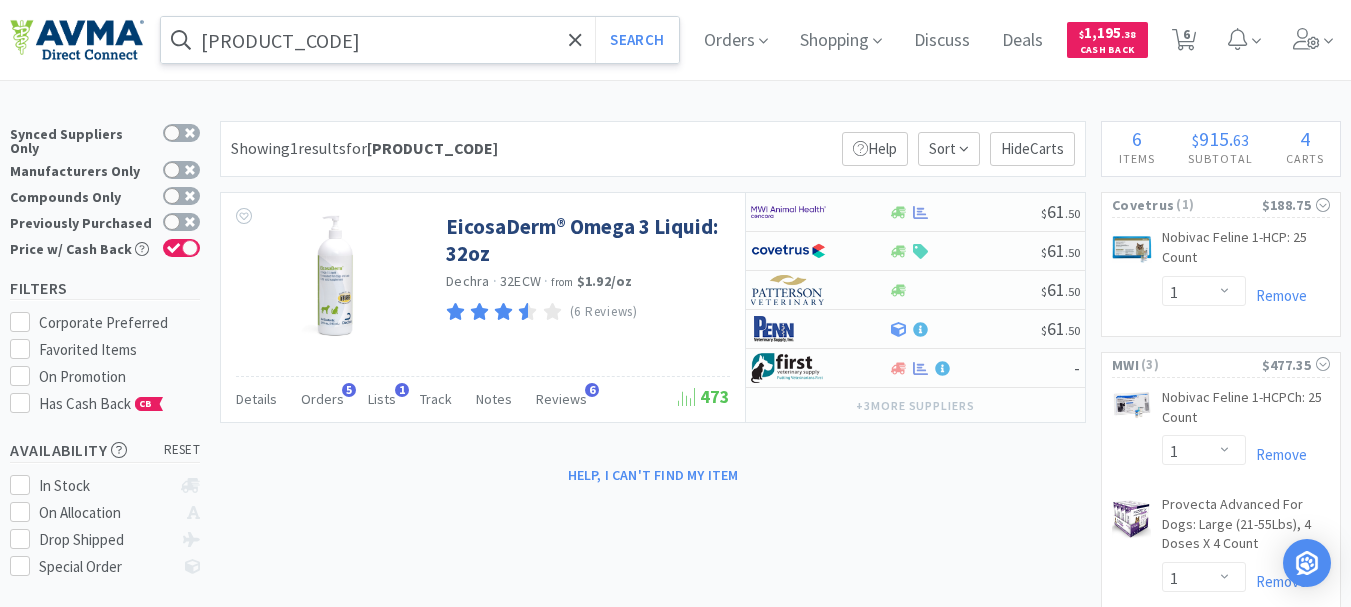 click on "[PRODUCT_CODE]" at bounding box center (420, 40) 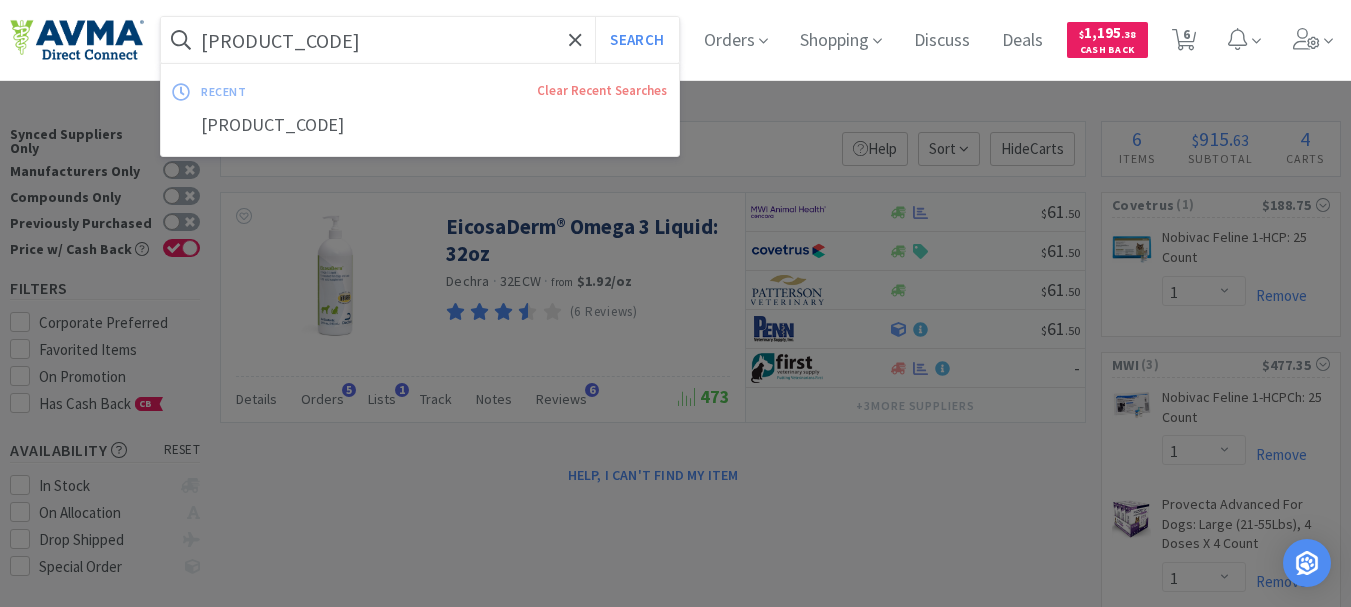 paste on "34248" 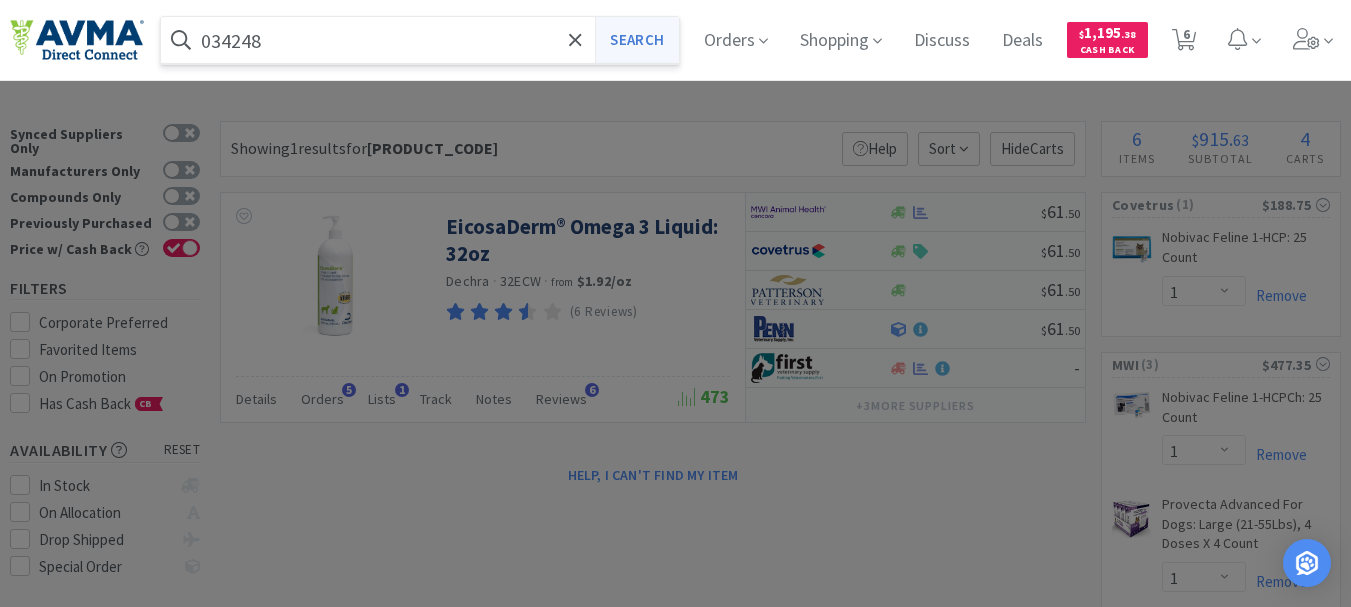click on "Search" at bounding box center [636, 40] 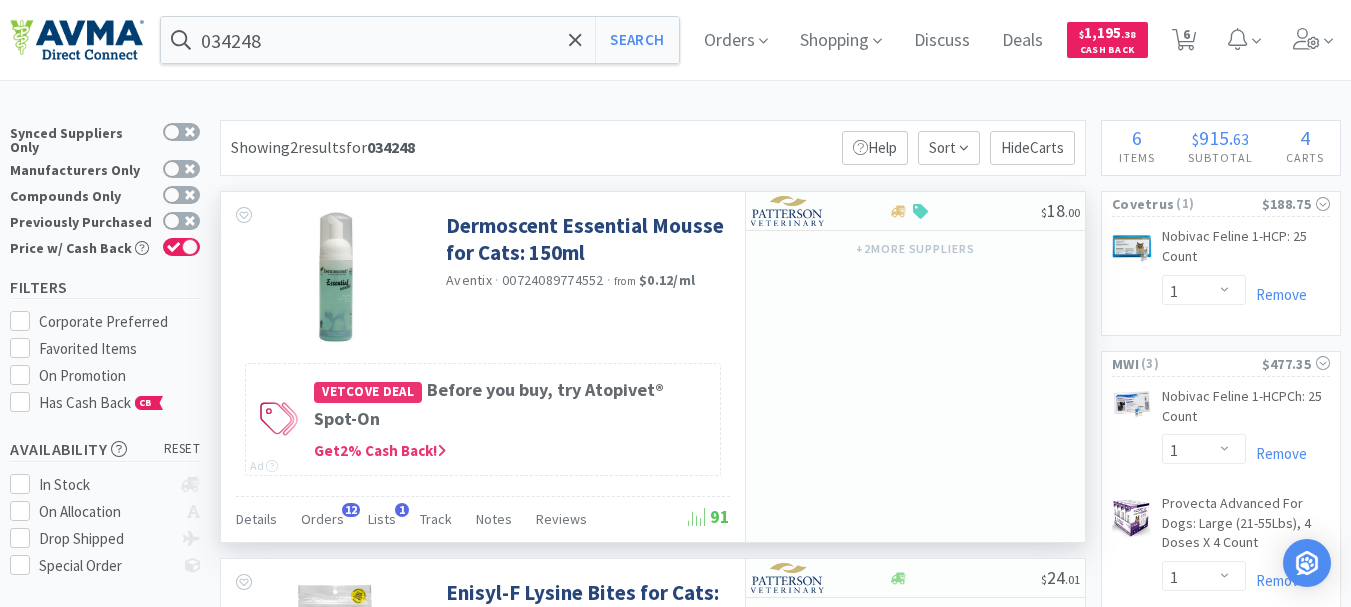 scroll, scrollTop: 0, scrollLeft: 0, axis: both 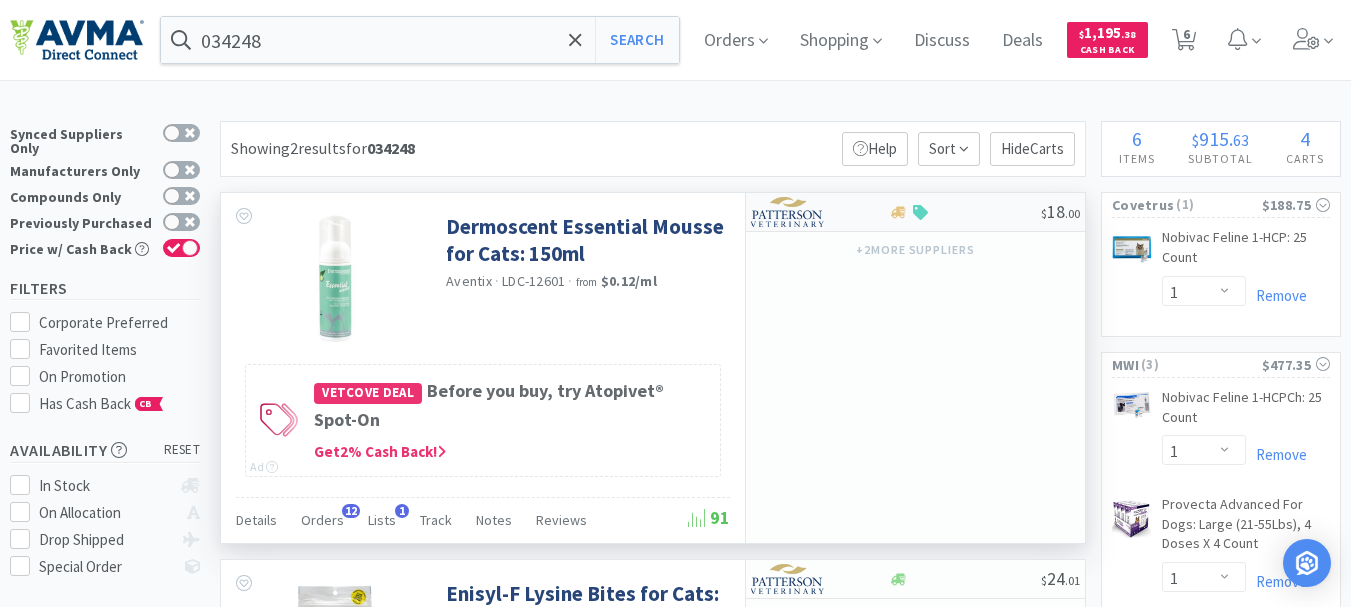 click at bounding box center [788, 212] 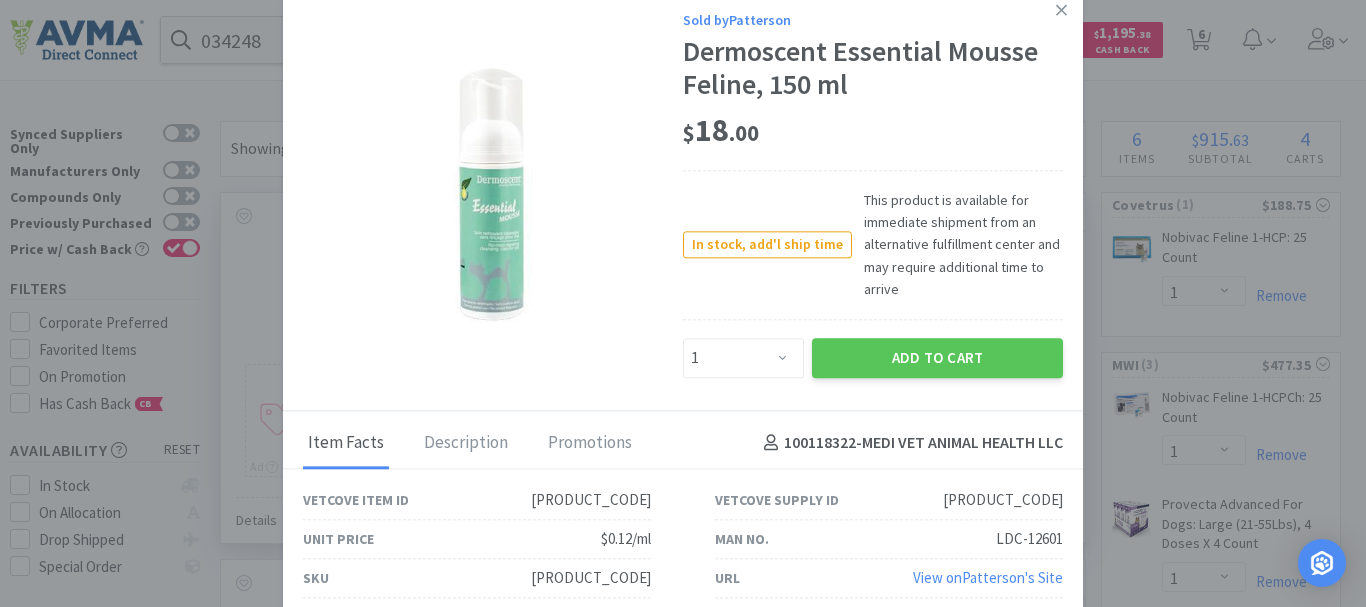 click on "[PRODUCT_CODE]" at bounding box center (591, 500) 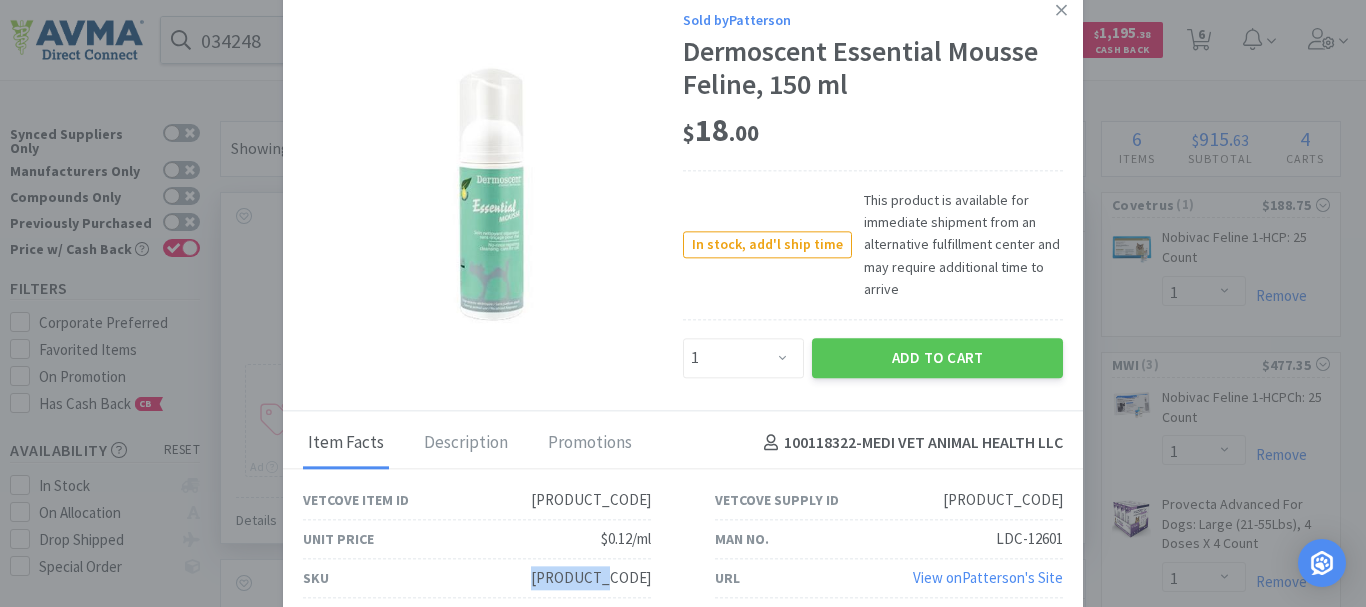 click on "[PRODUCT_CODE]" at bounding box center (591, 500) 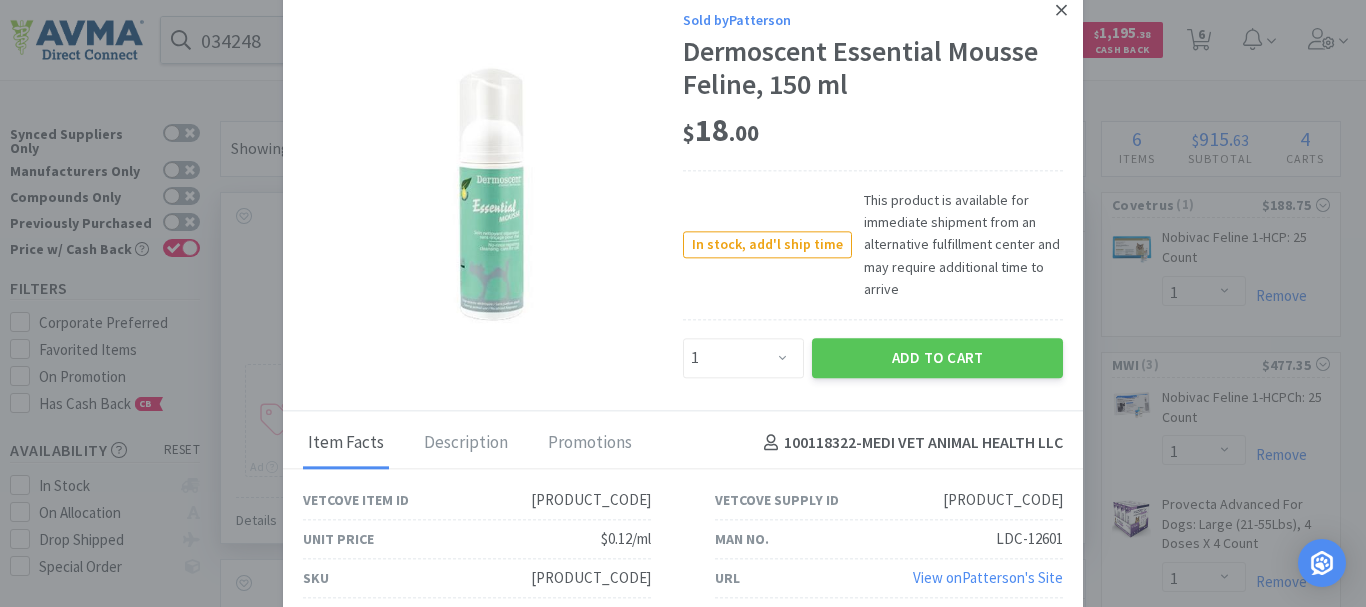 click at bounding box center (1061, 10) 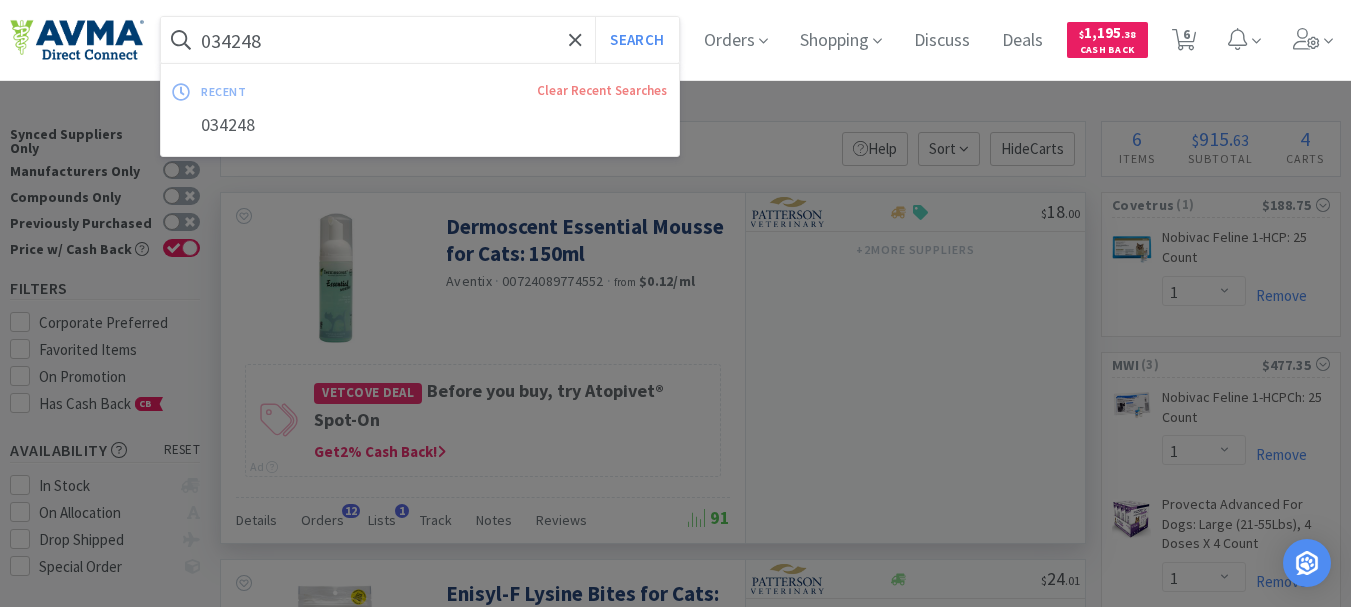 click on "034248" at bounding box center (420, 40) 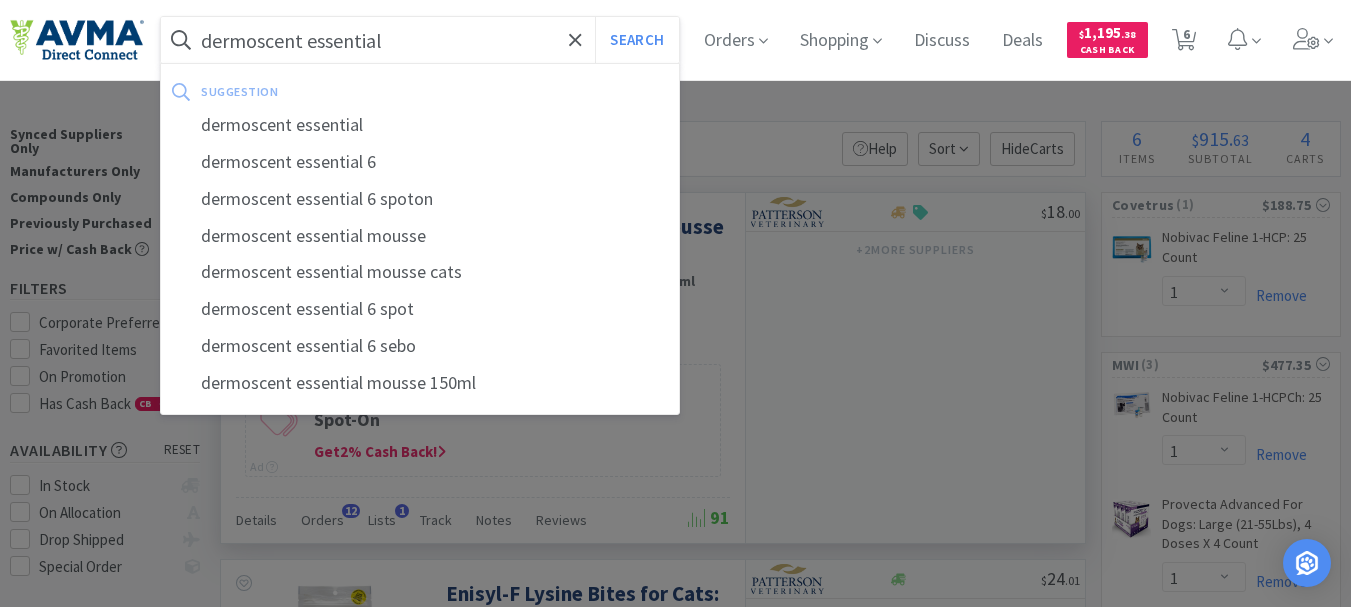 click on "Search" at bounding box center (636, 40) 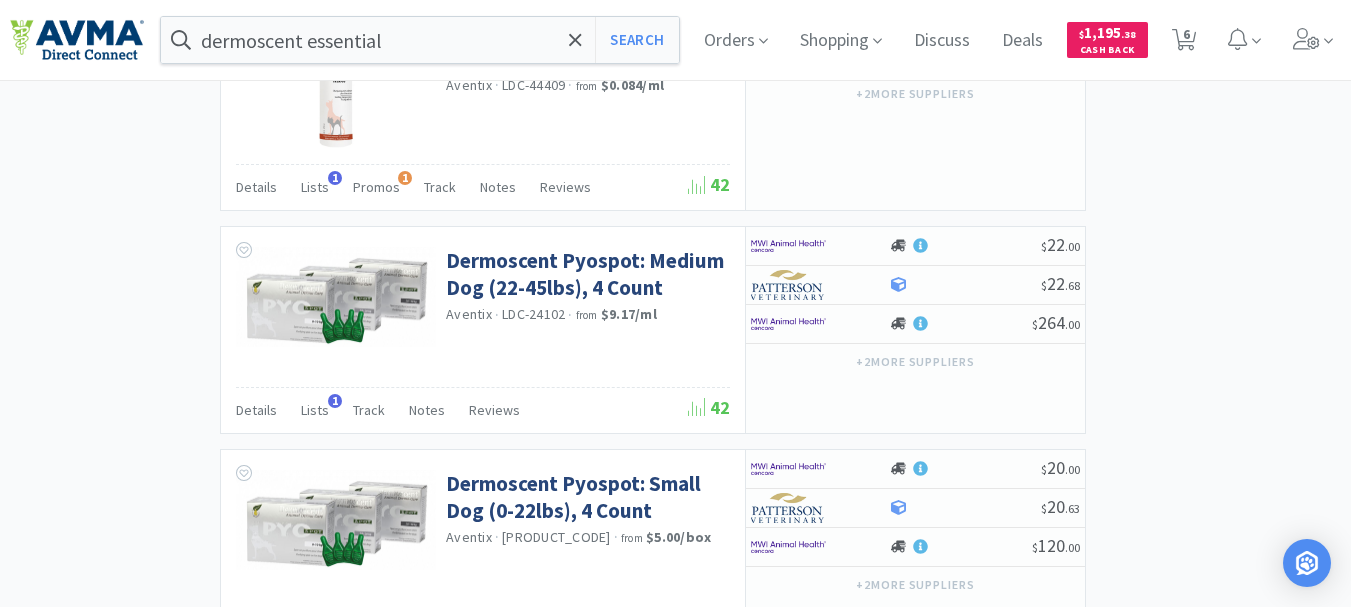 scroll, scrollTop: 2763, scrollLeft: 0, axis: vertical 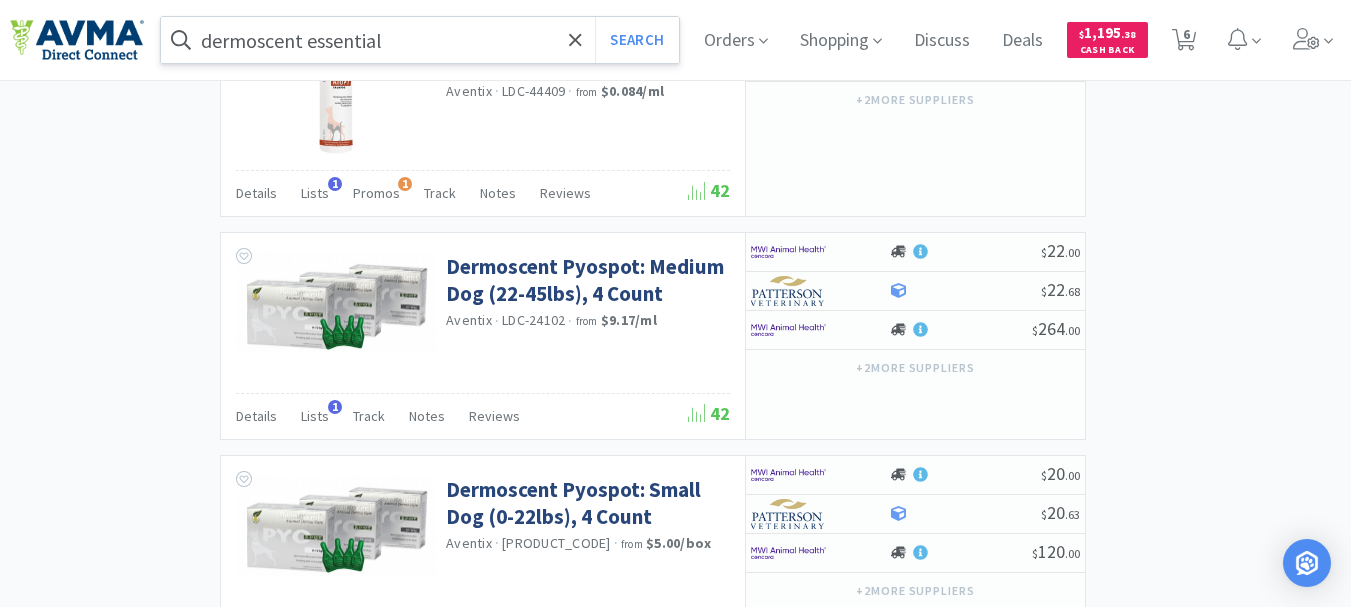 click on "dermoscent essential" at bounding box center (420, 40) 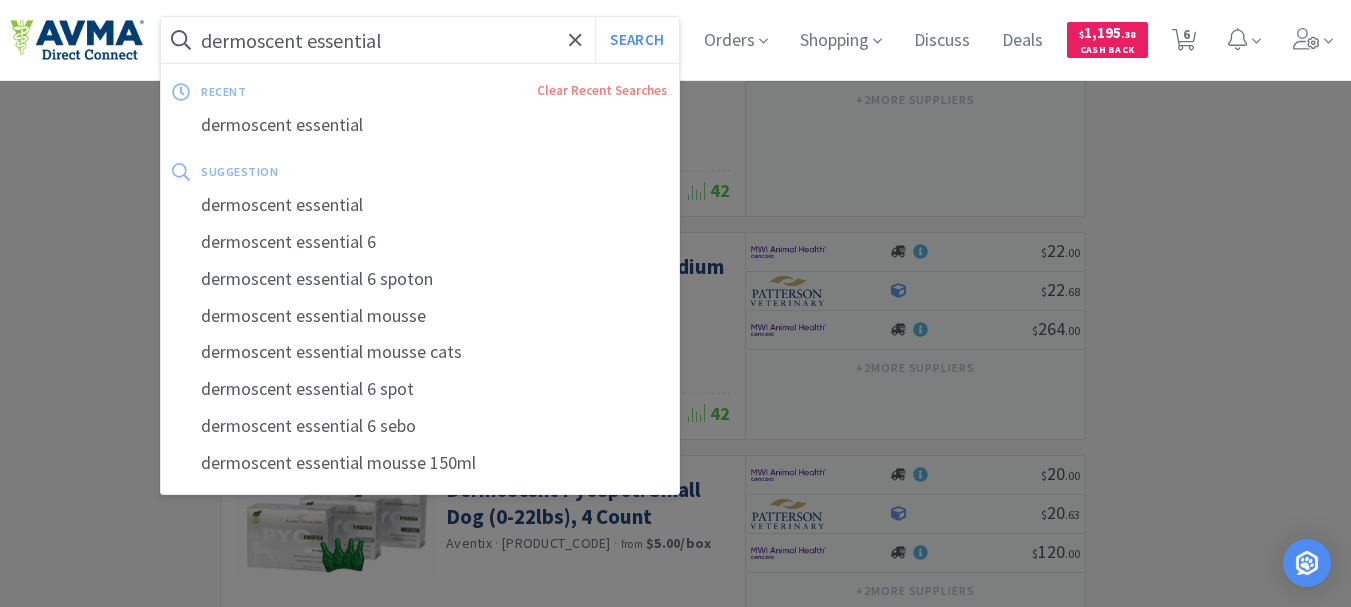 paste on "[PRODUCT_CODE]" 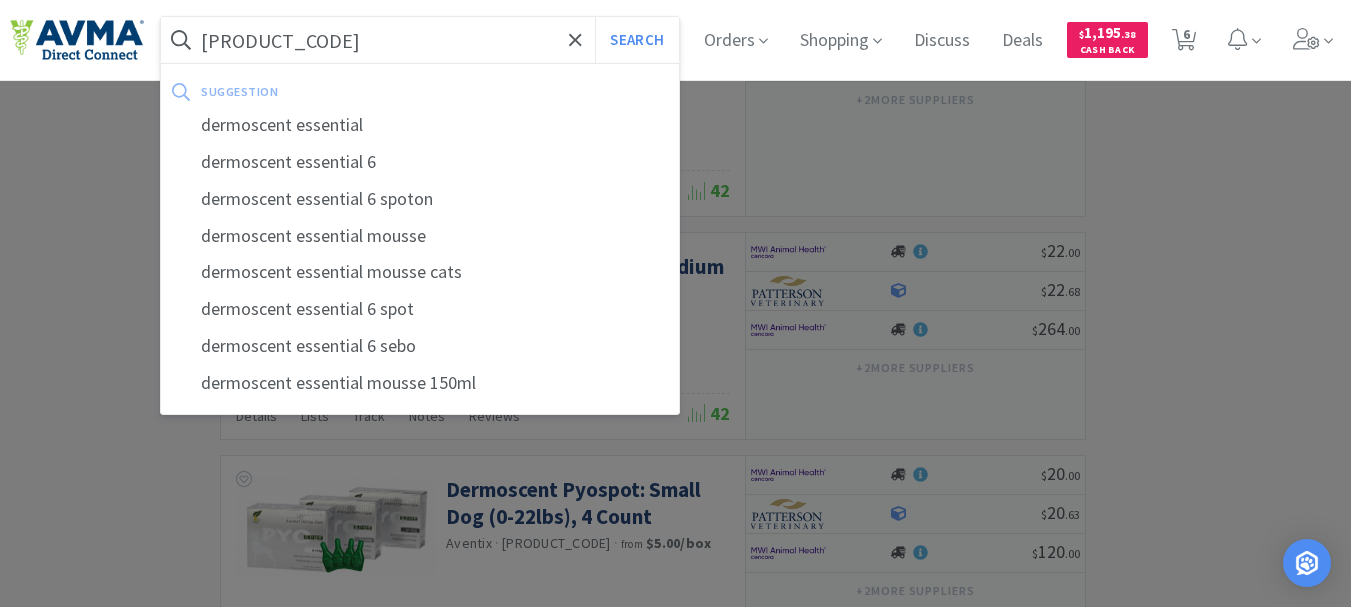 click on "Search" at bounding box center [636, 40] 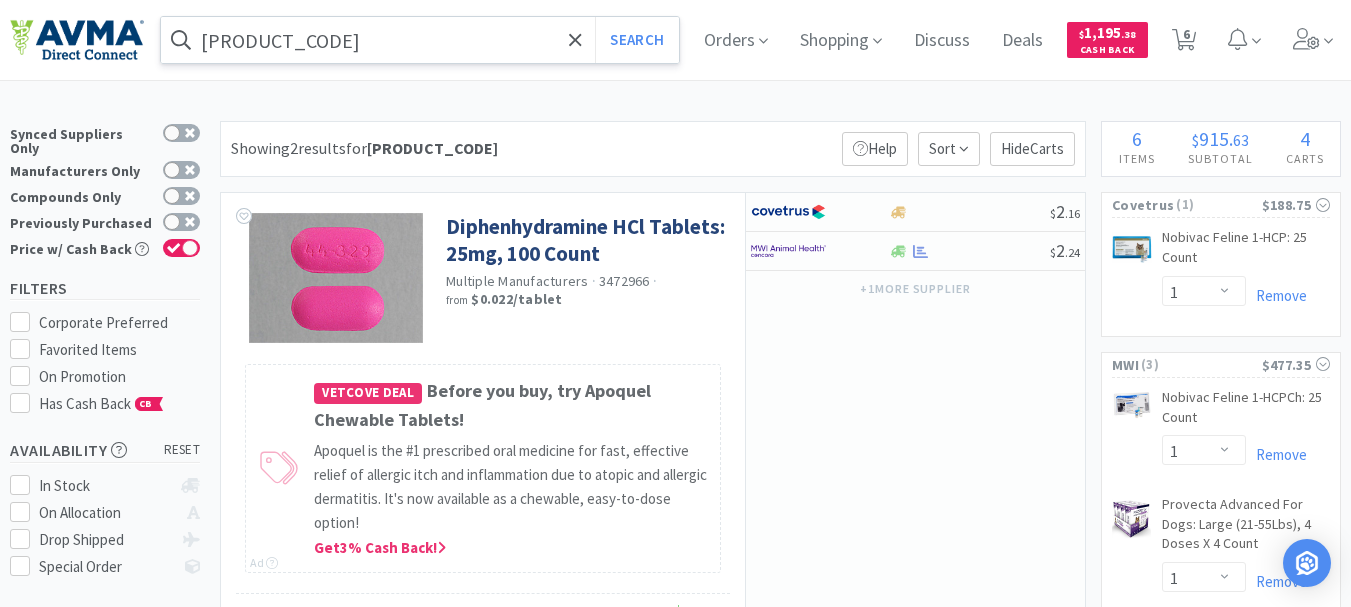 click on "[PRODUCT_CODE]" at bounding box center [420, 40] 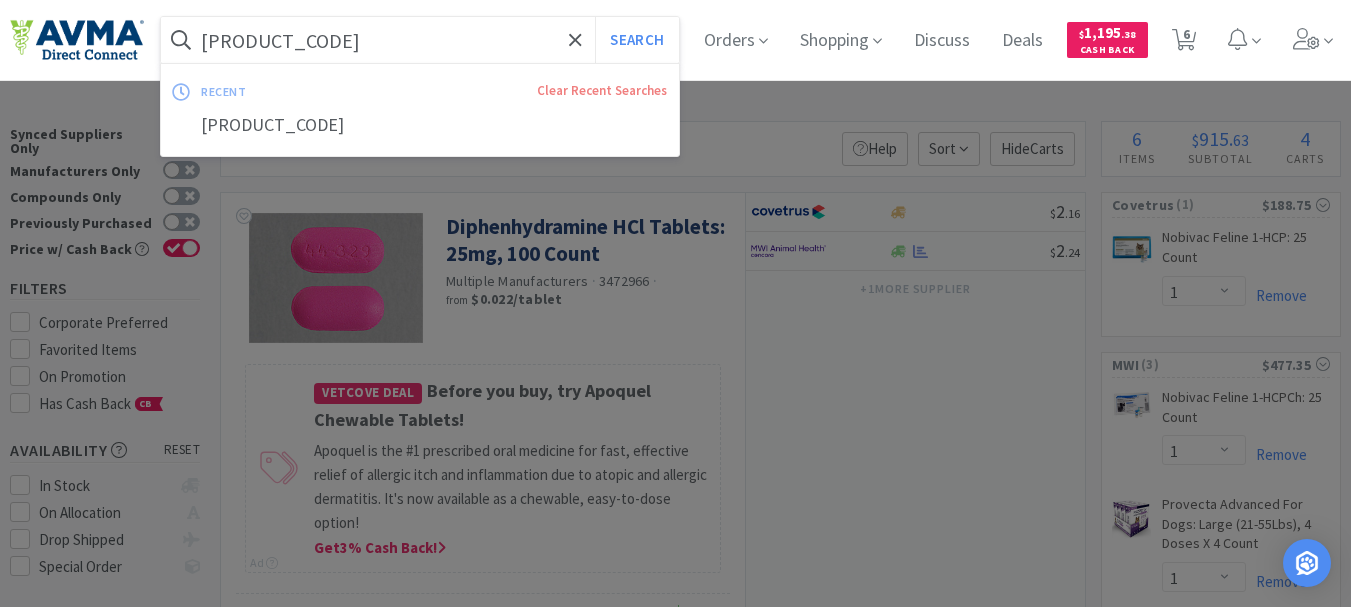 paste on "51662" 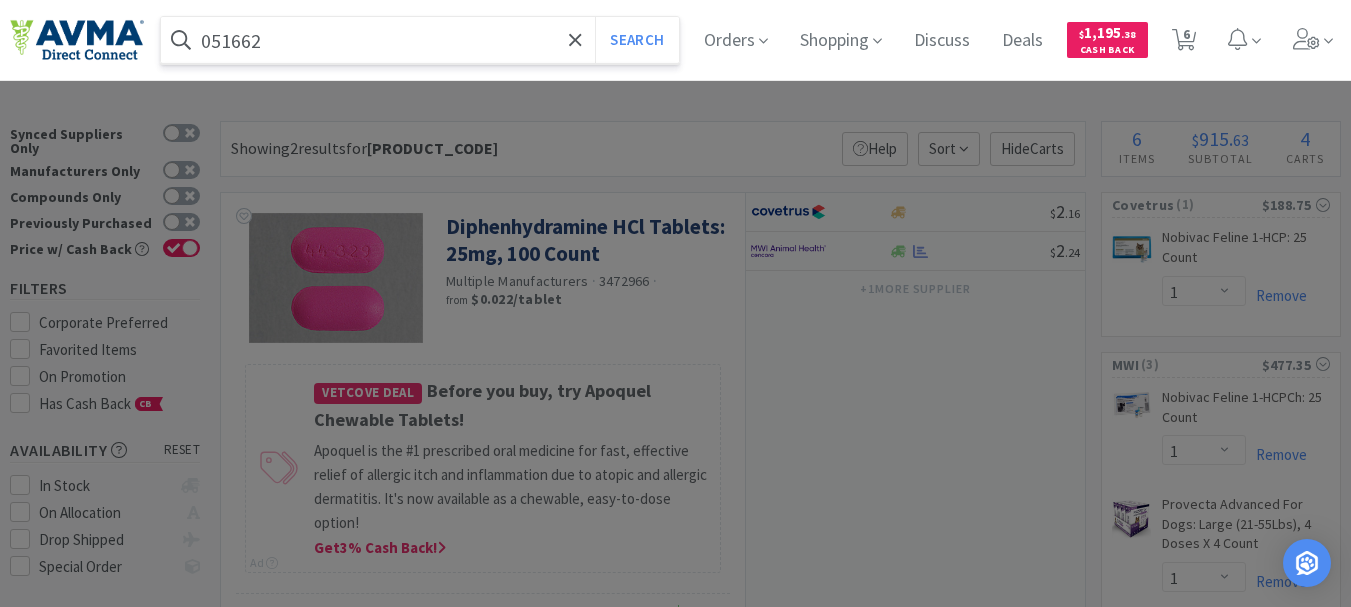click on "Search" at bounding box center (636, 40) 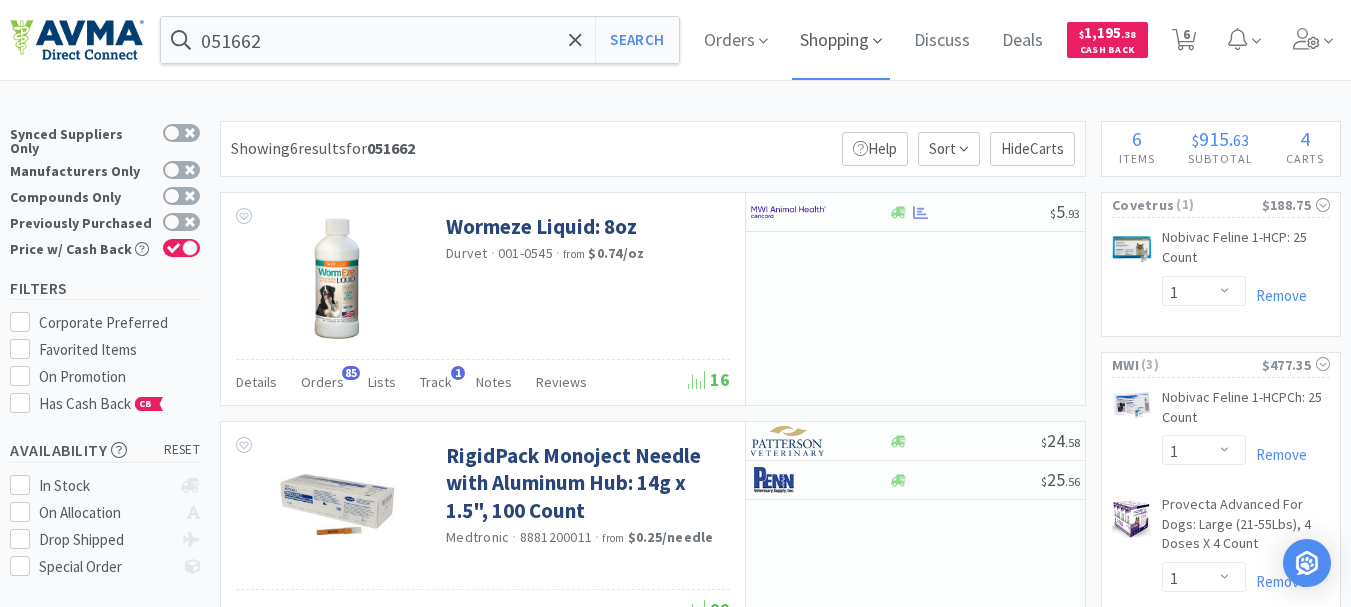 click on "Shopping" at bounding box center (736, 40) 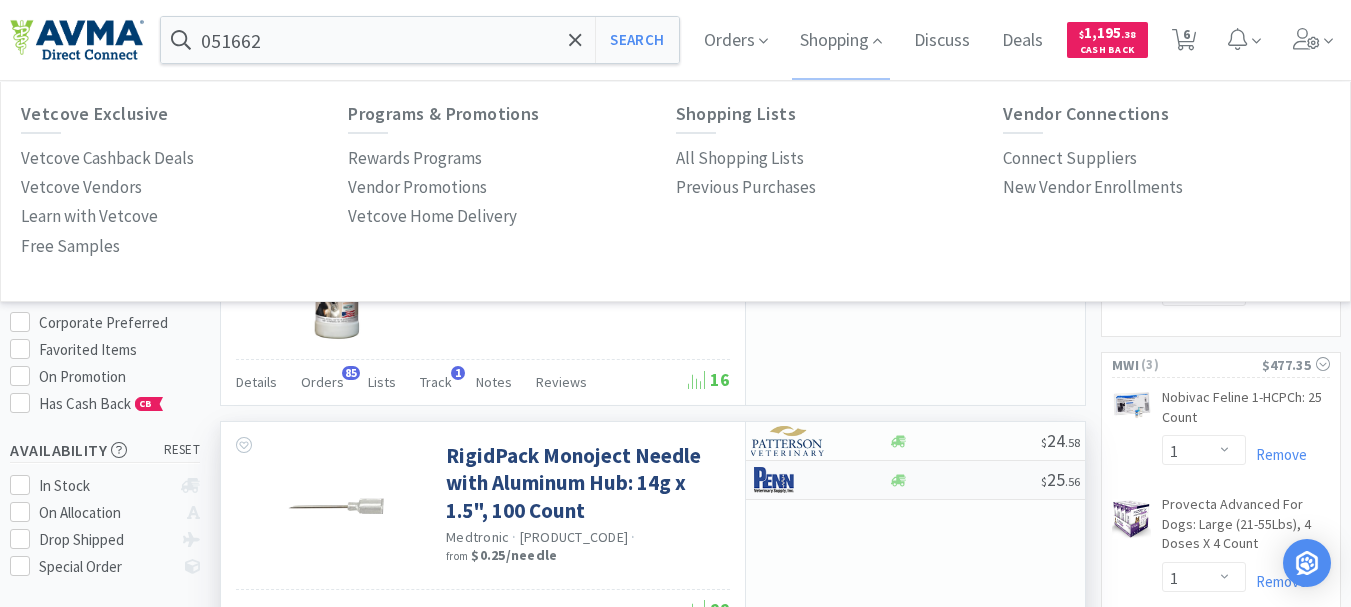 scroll, scrollTop: 100, scrollLeft: 0, axis: vertical 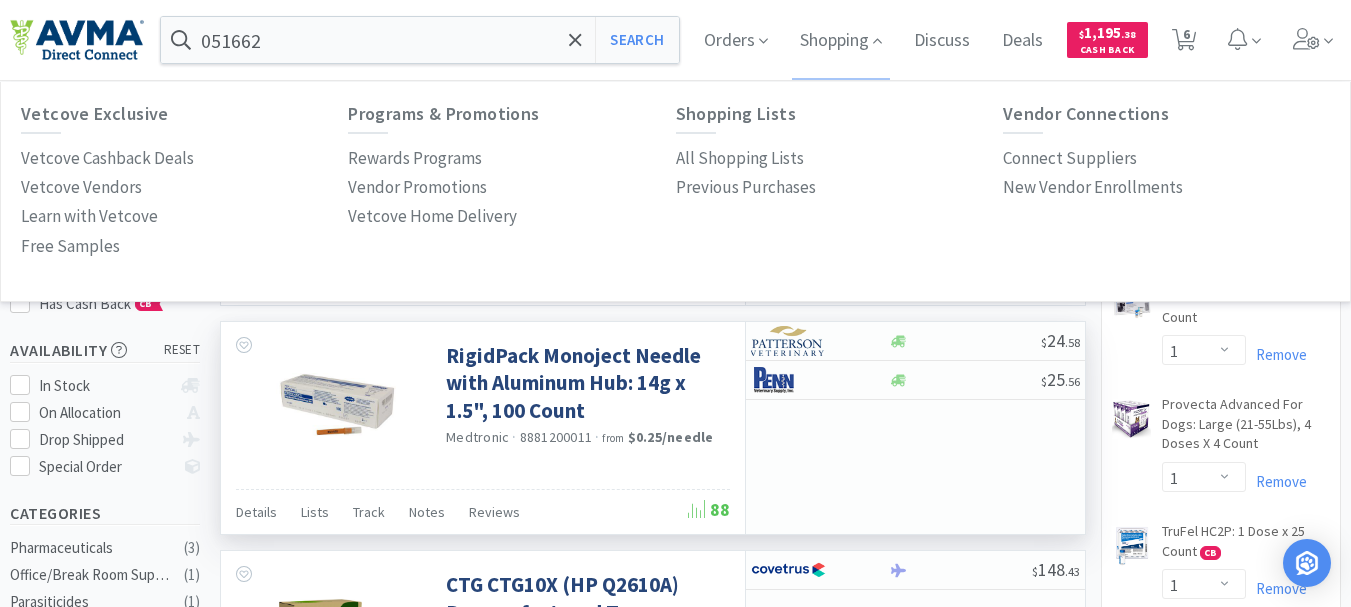click on "$ 24 . 58 $ 25 . 56" at bounding box center [915, 199] 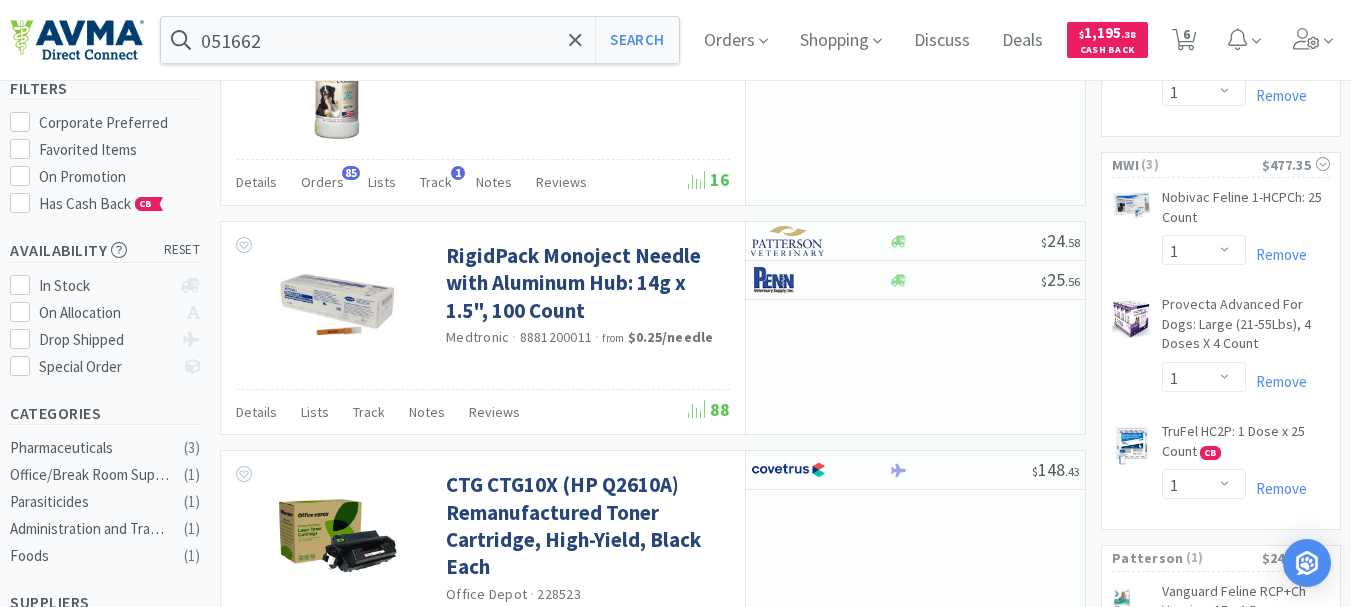 scroll, scrollTop: 0, scrollLeft: 0, axis: both 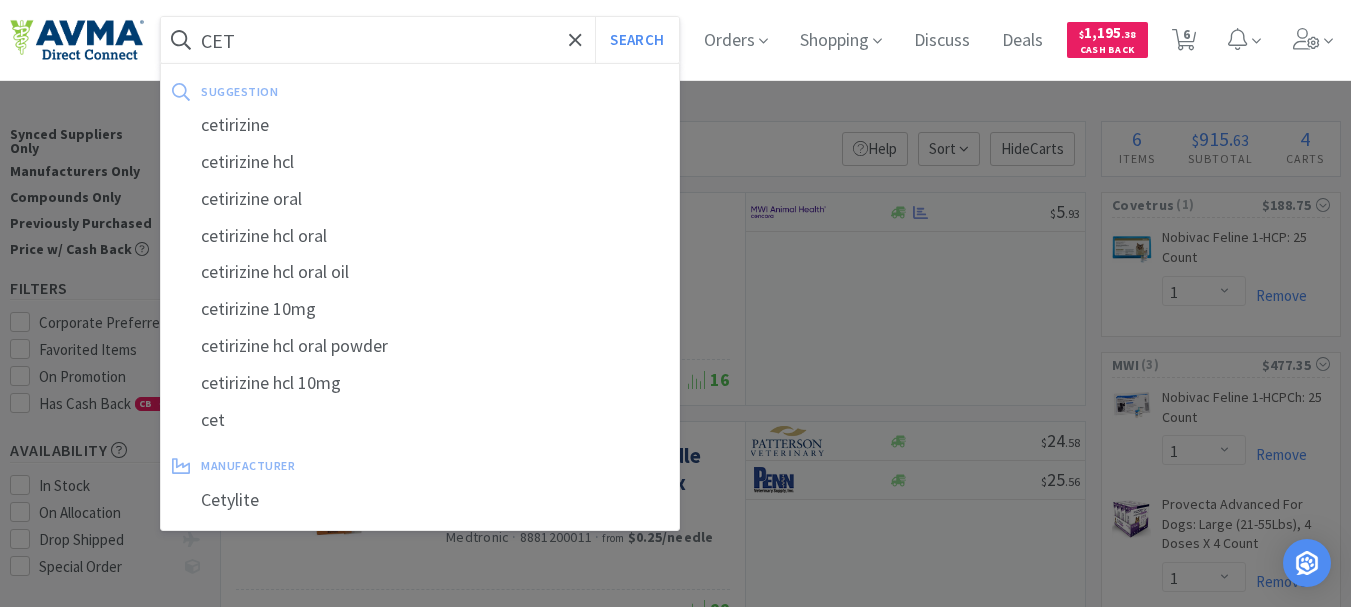 click on "Search" at bounding box center (636, 40) 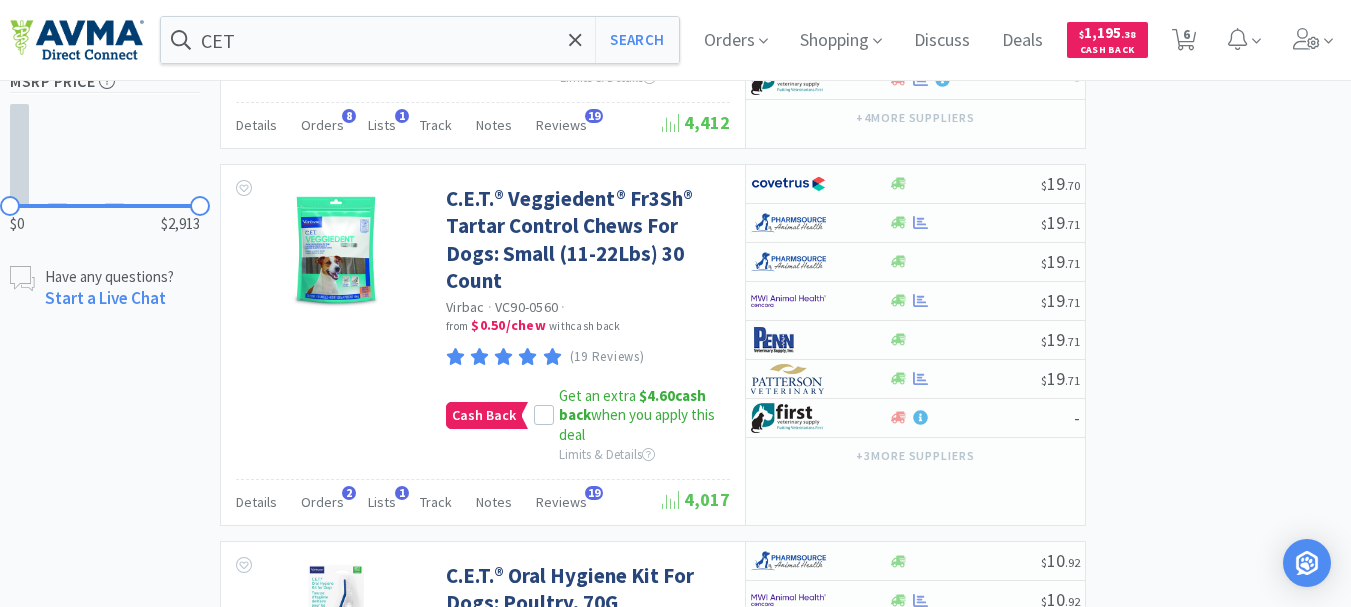 scroll, scrollTop: 1338, scrollLeft: 0, axis: vertical 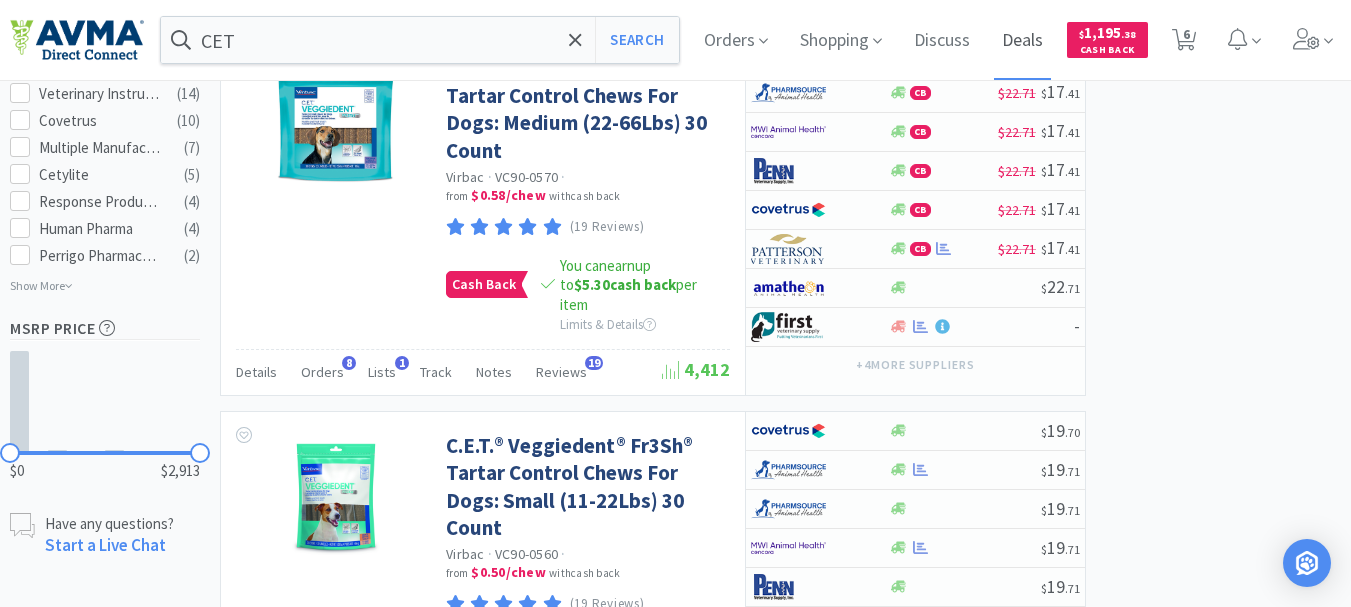 click on "Deals" at bounding box center [1022, 40] 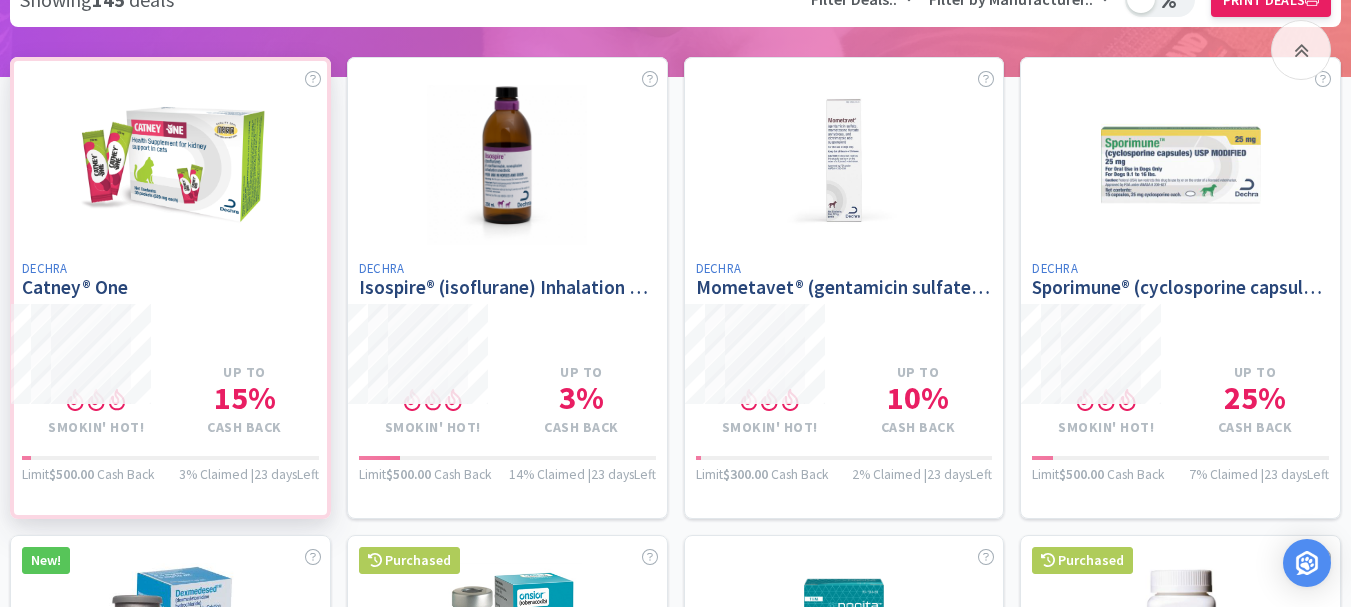 scroll, scrollTop: 500, scrollLeft: 0, axis: vertical 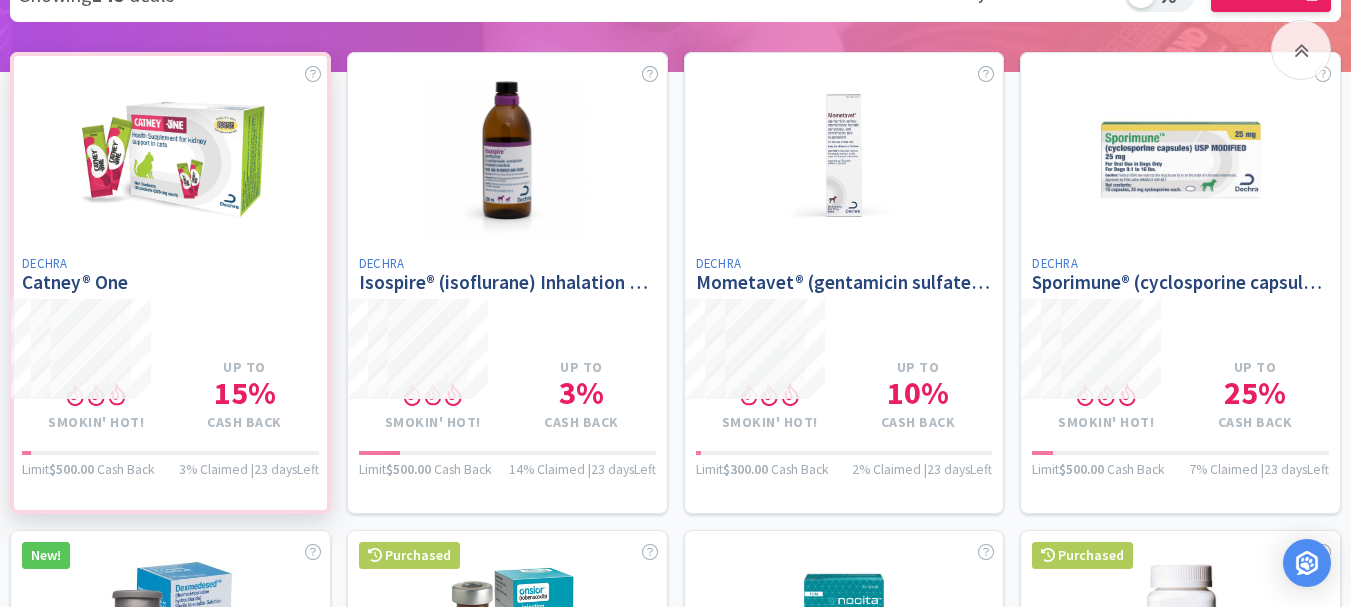 click at bounding box center (170, 283) 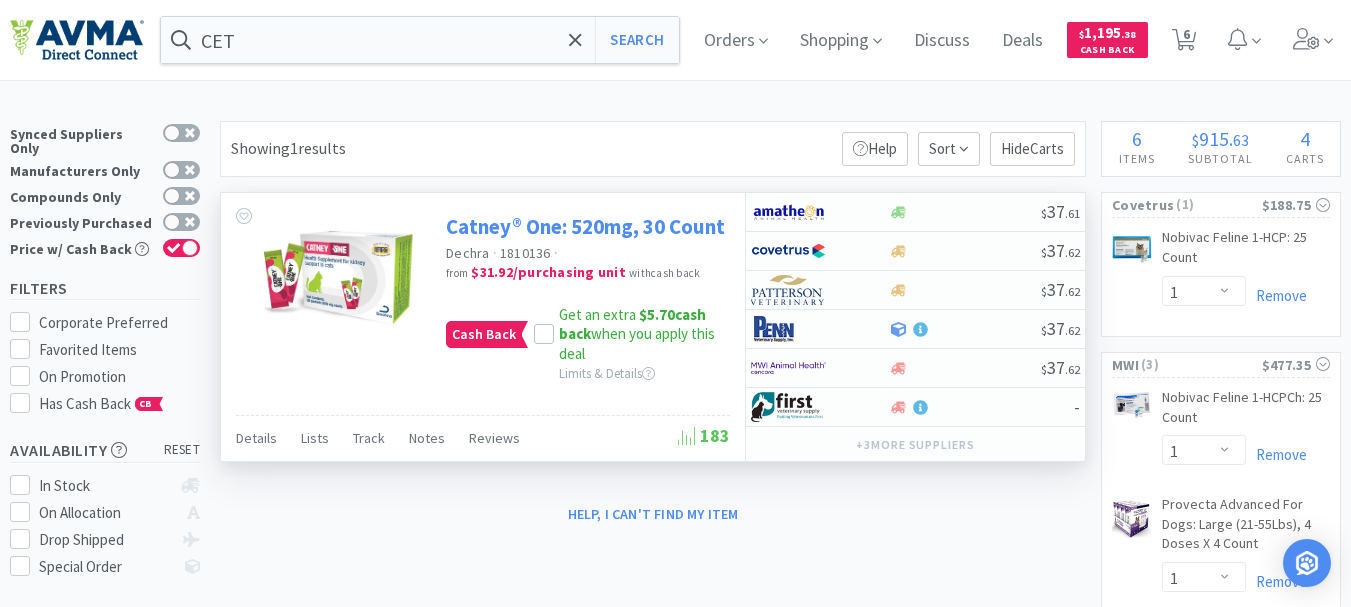 click on "Catney® One: 520mg, 30 Count" at bounding box center [585, 226] 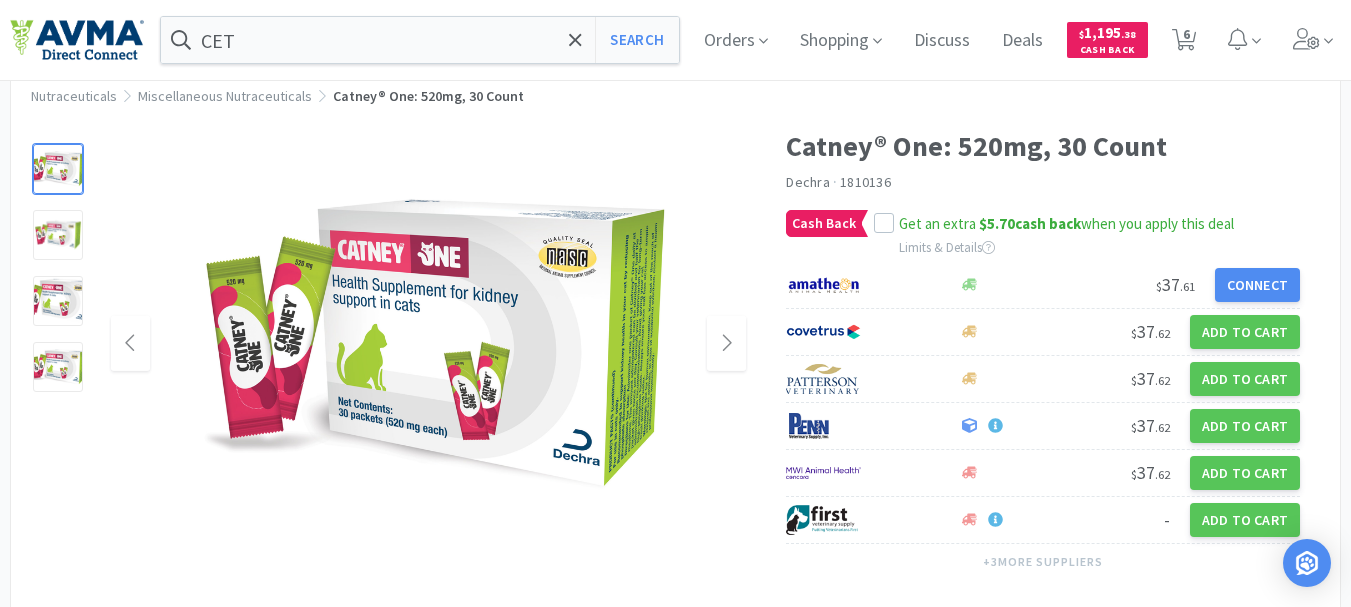 scroll, scrollTop: 100, scrollLeft: 0, axis: vertical 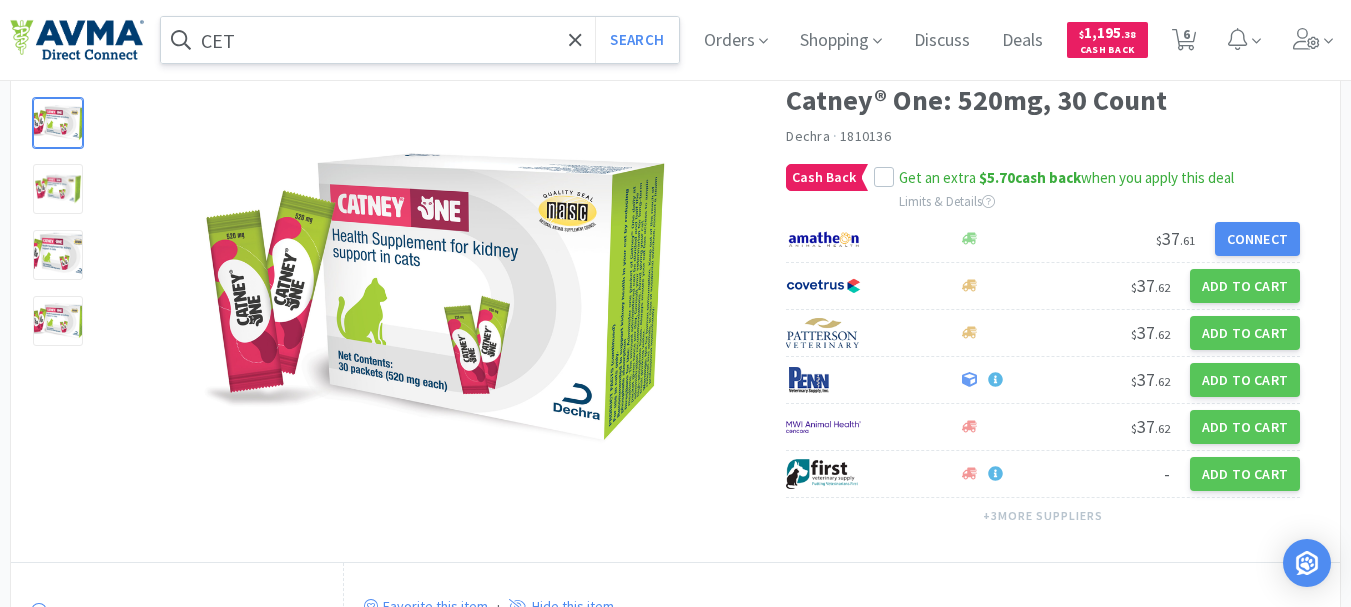 click on "CET" at bounding box center [420, 40] 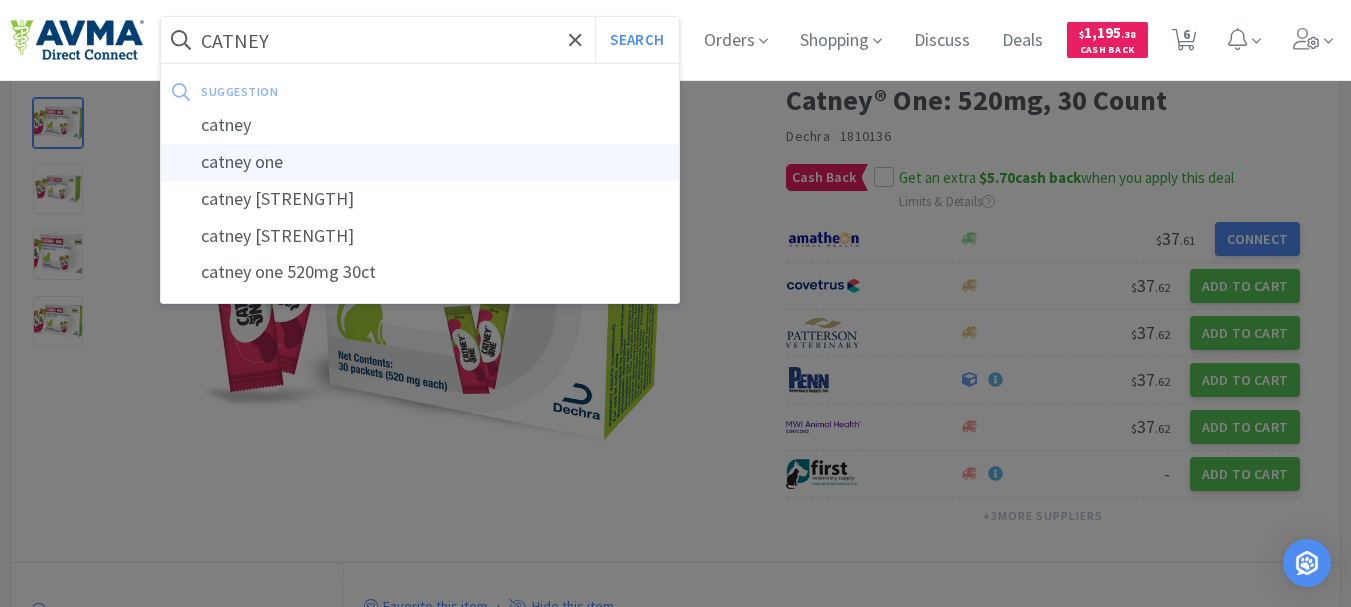 click on "catney one" at bounding box center (420, 162) 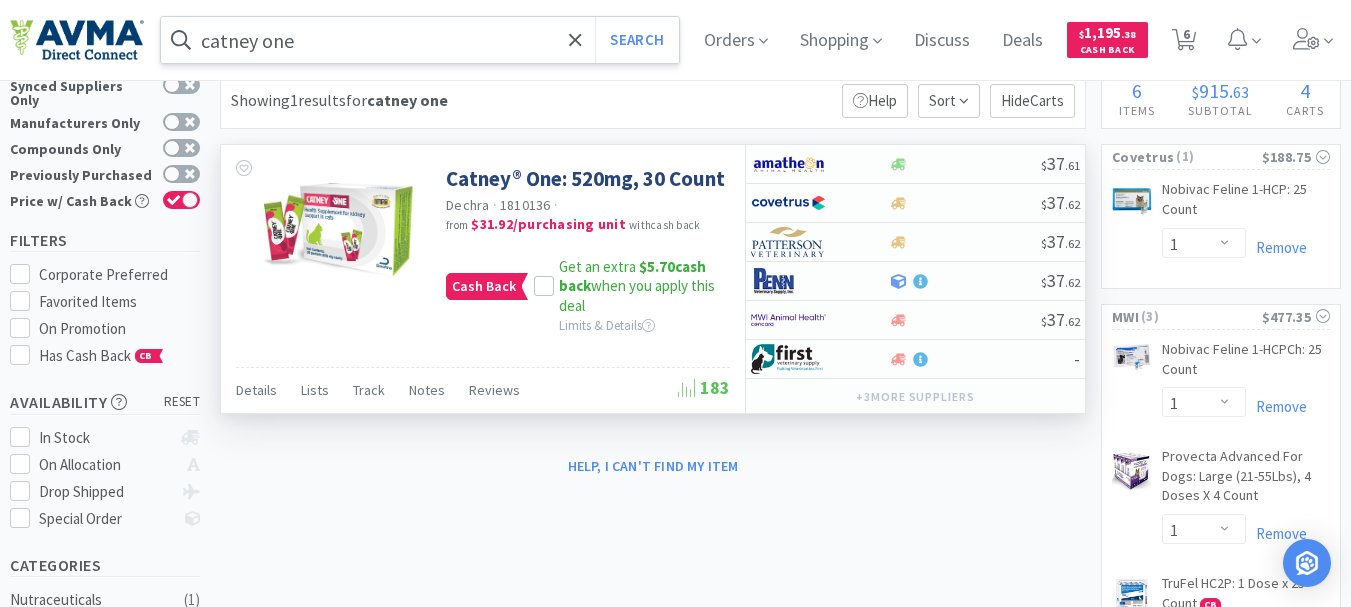 scroll, scrollTop: 0, scrollLeft: 0, axis: both 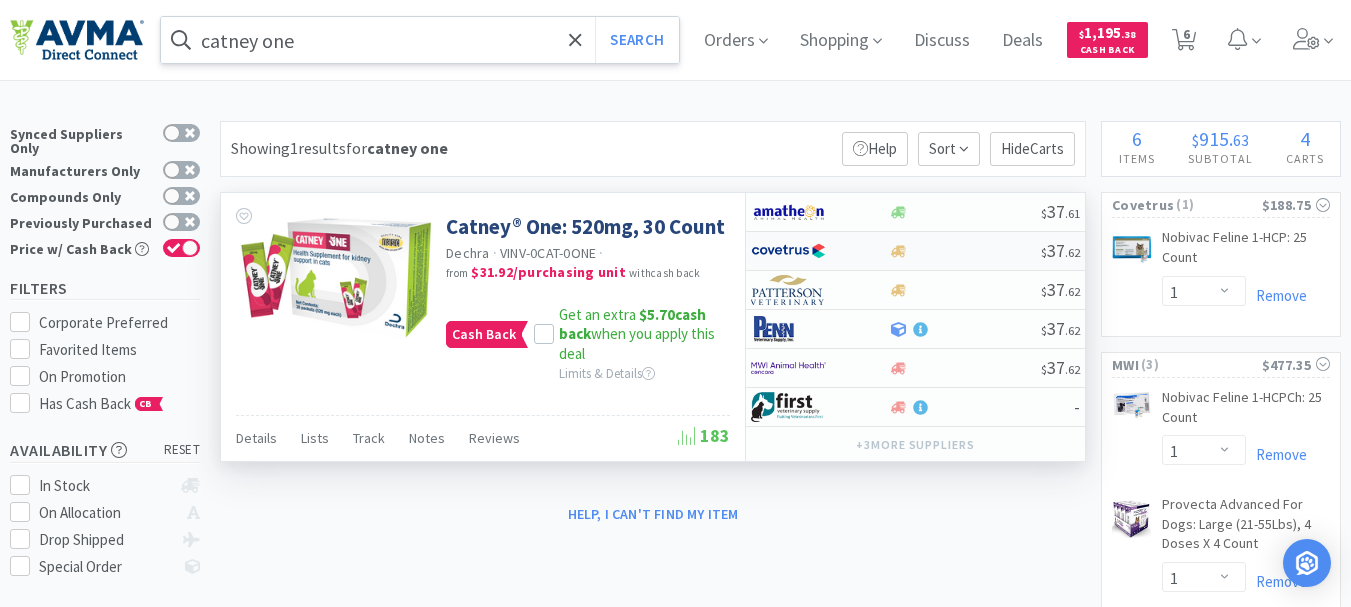 click at bounding box center [788, 212] 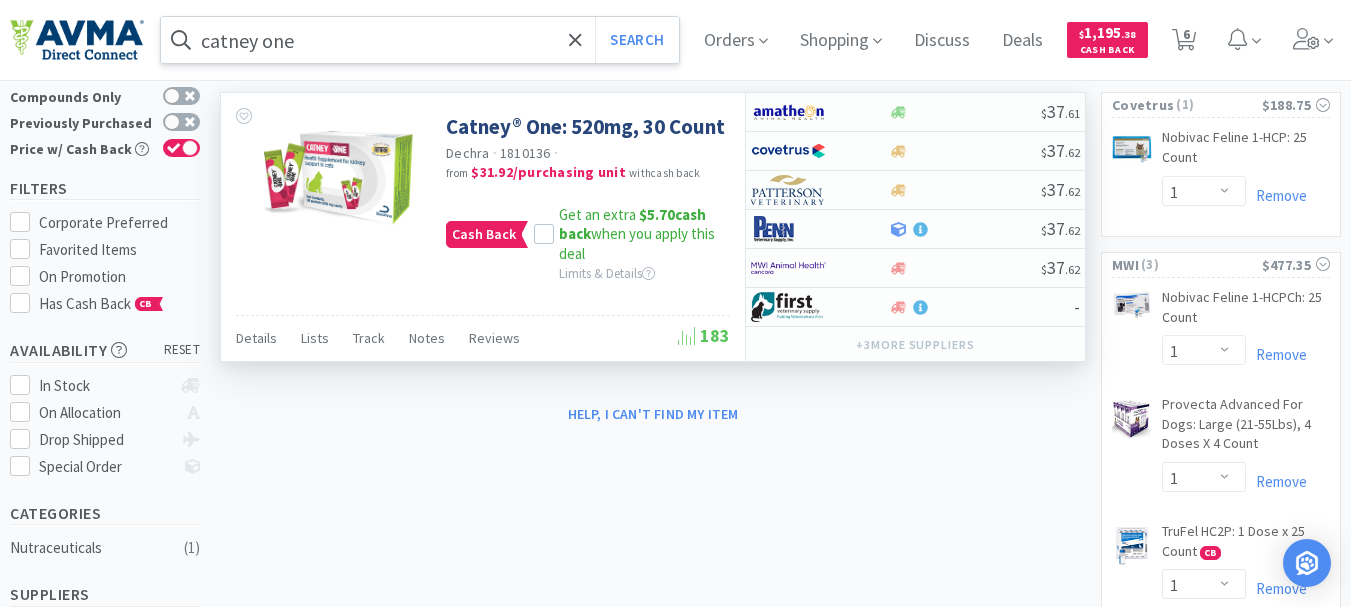 scroll, scrollTop: 0, scrollLeft: 0, axis: both 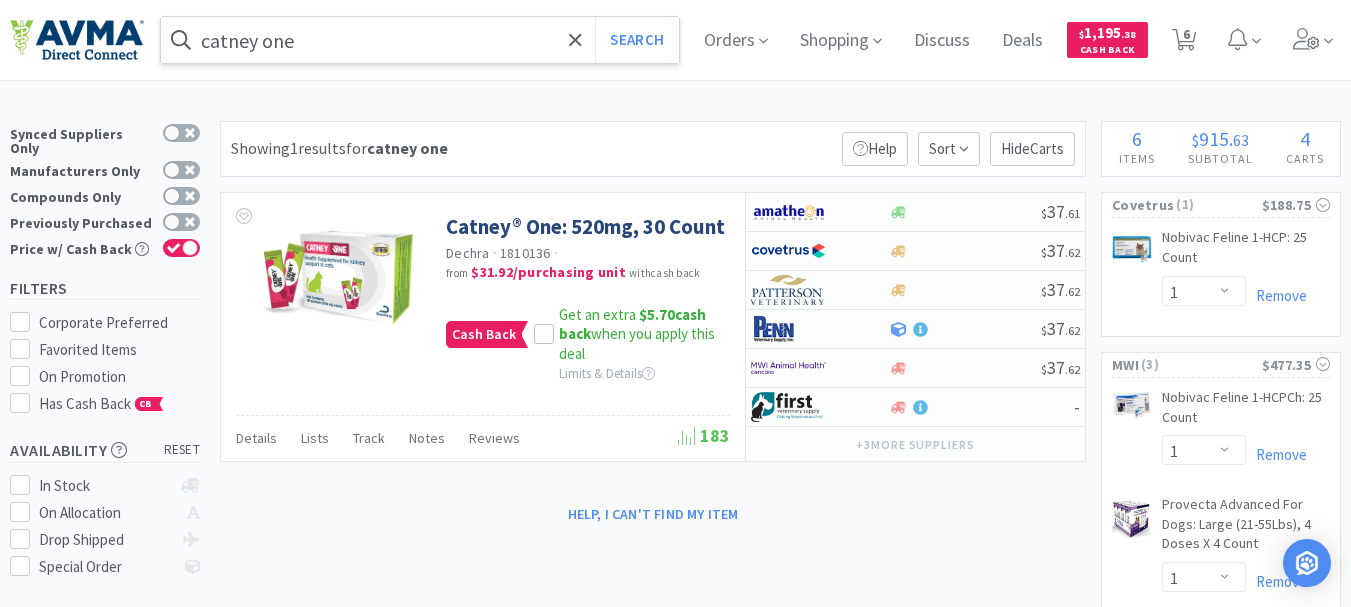 click on "catney one" at bounding box center (420, 40) 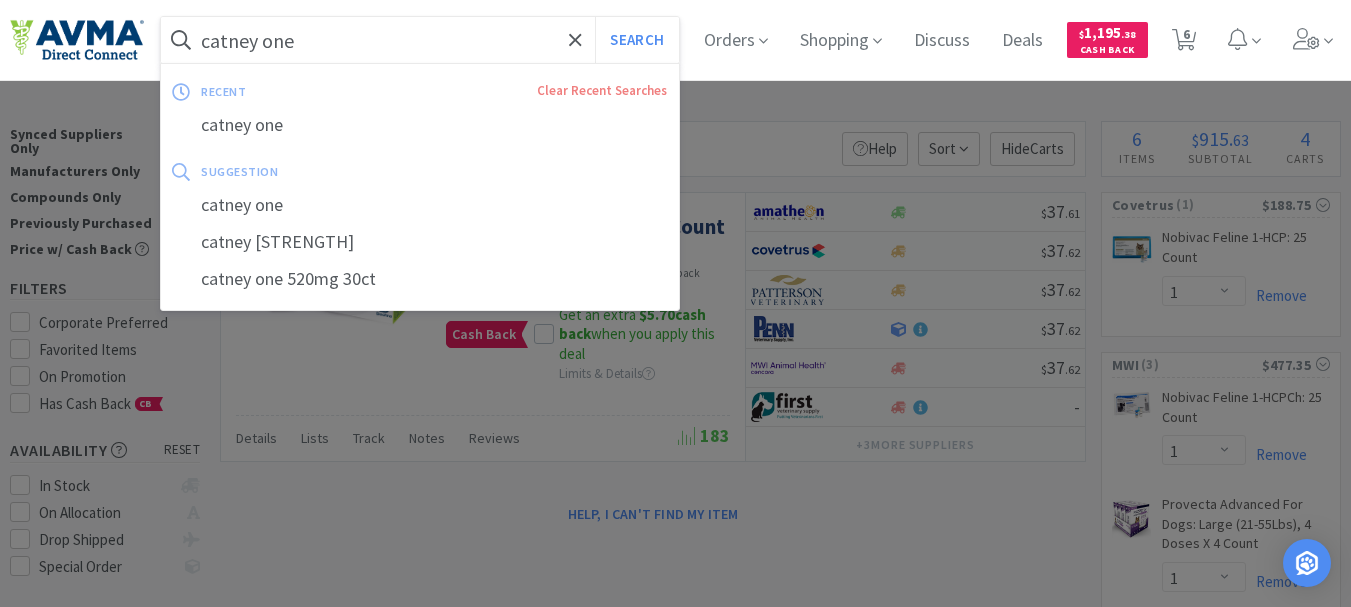 paste on "510078" 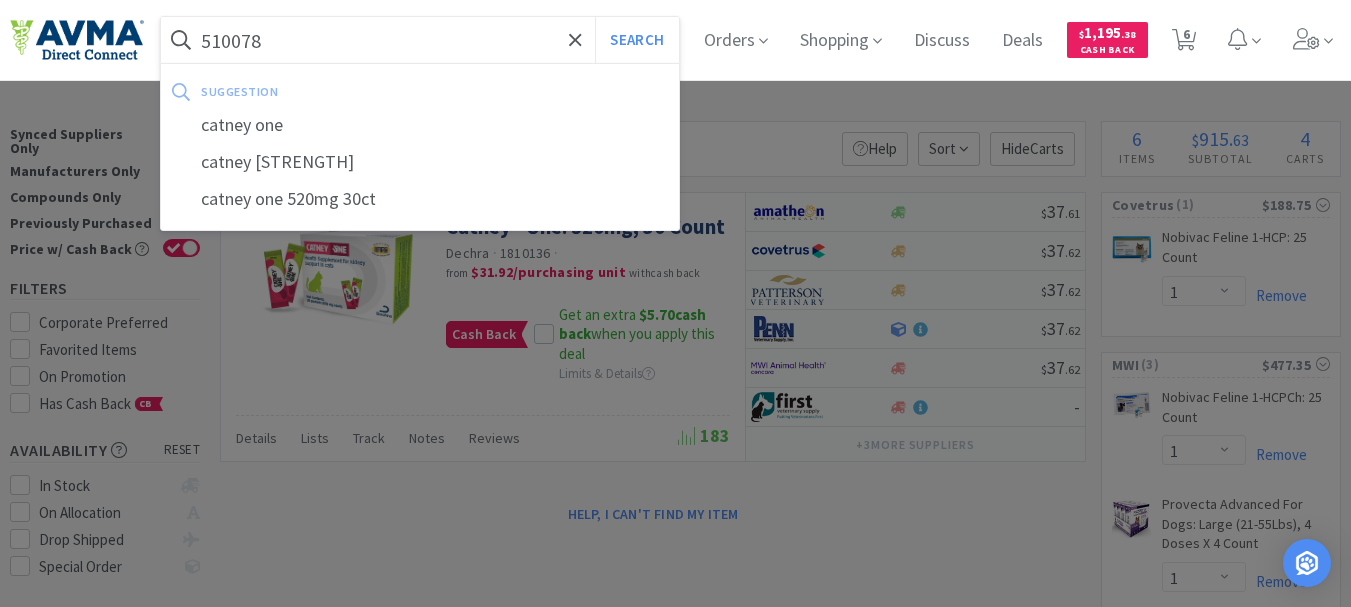 click on "Search" at bounding box center [636, 40] 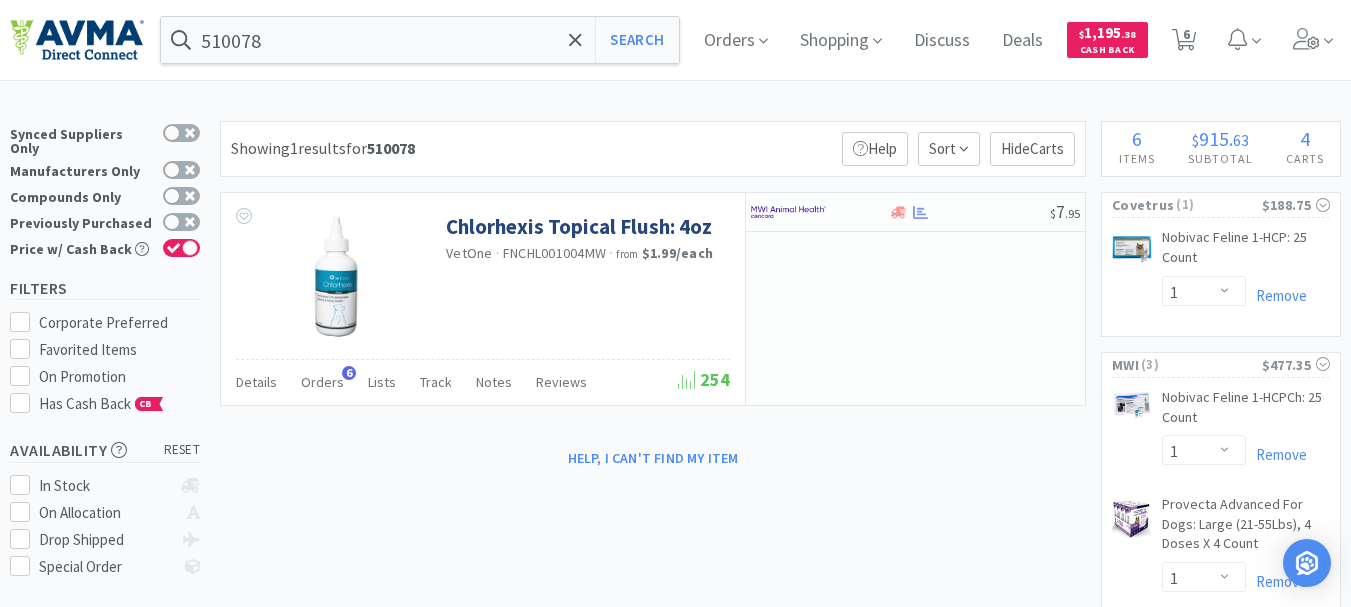 click on "510078 Search Orders Shopping Discuss Discuss Deals Deals $ 1,195 . 38 Cash Back 6 6" at bounding box center [675, 40] 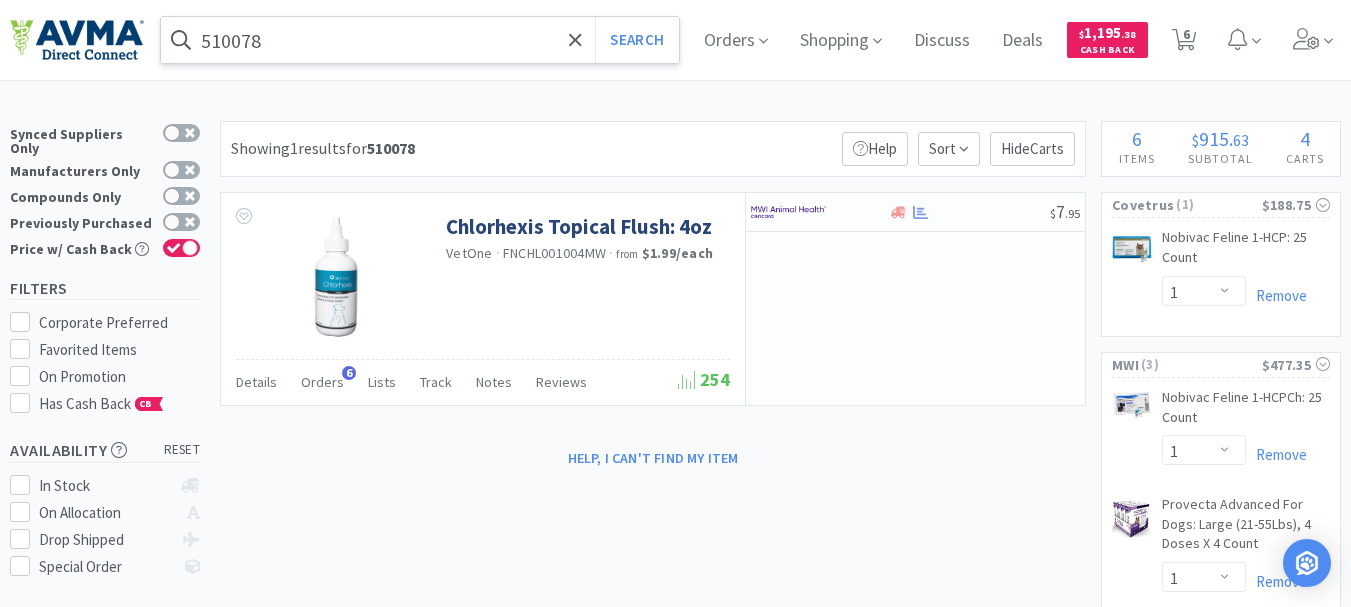 click on "510078" at bounding box center (420, 40) 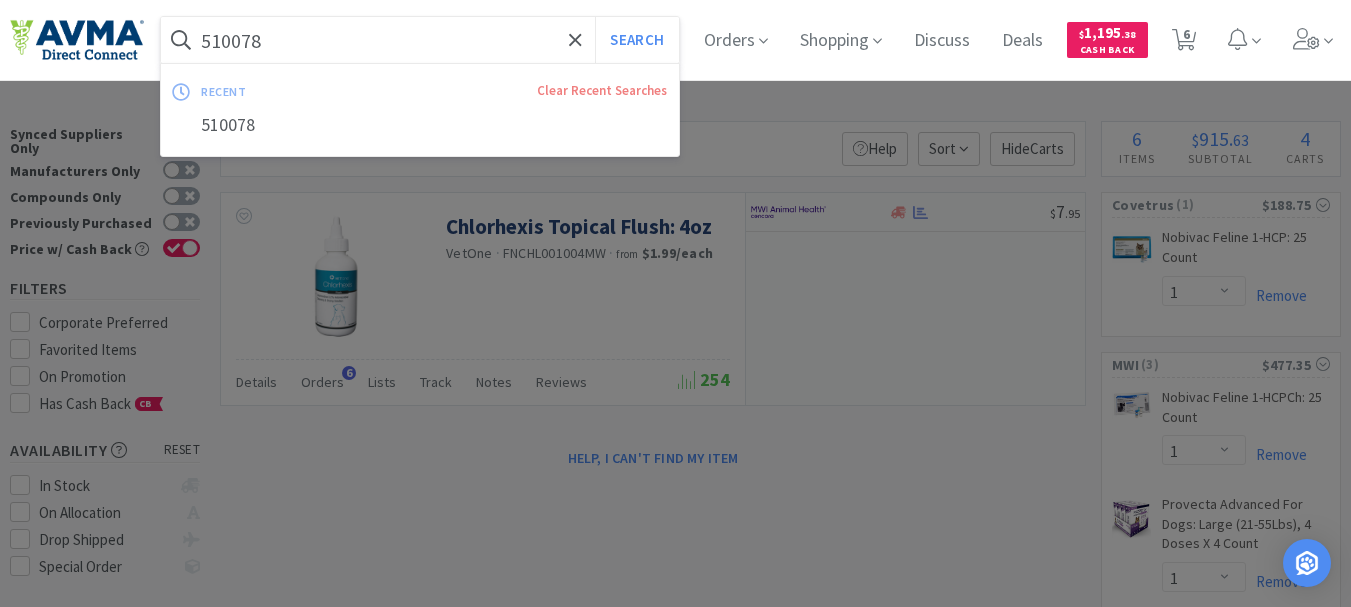 paste on "MMM1469" 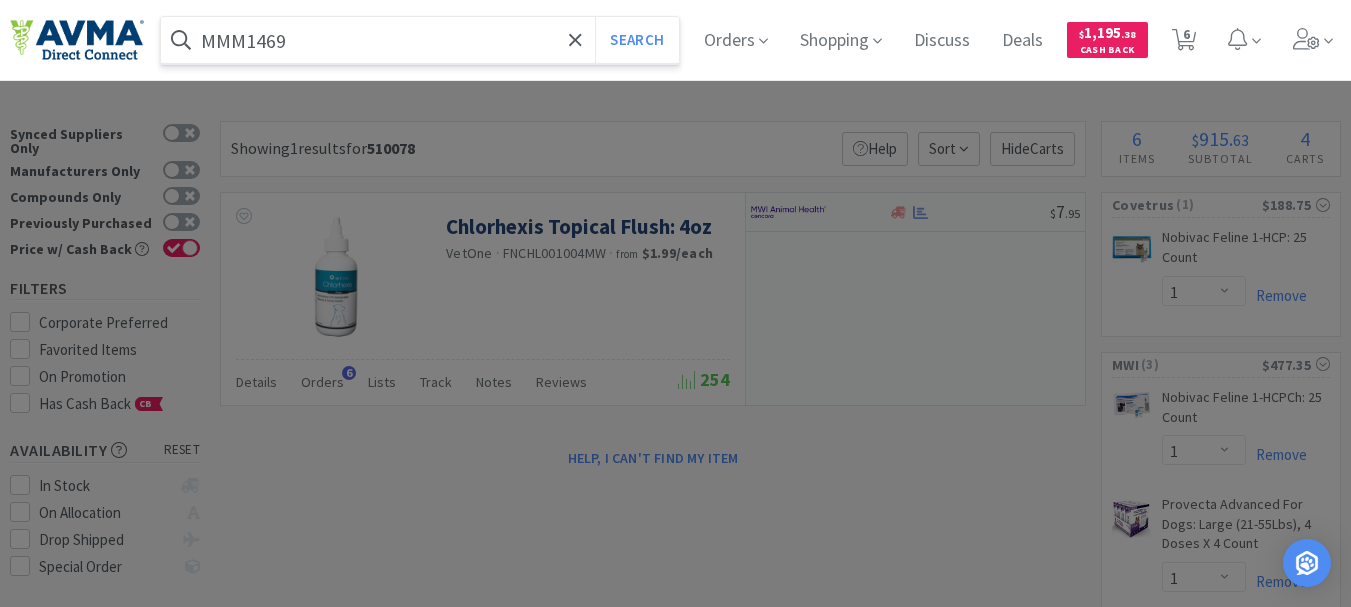 type on "MMM1469" 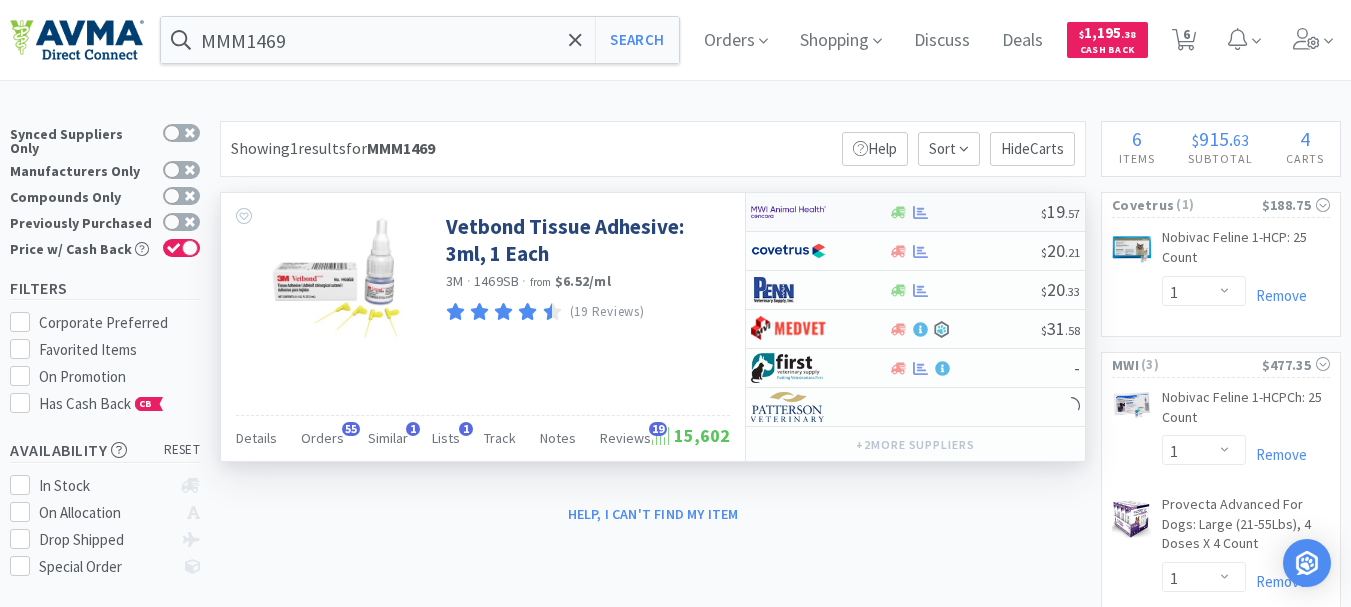 click at bounding box center (788, 212) 